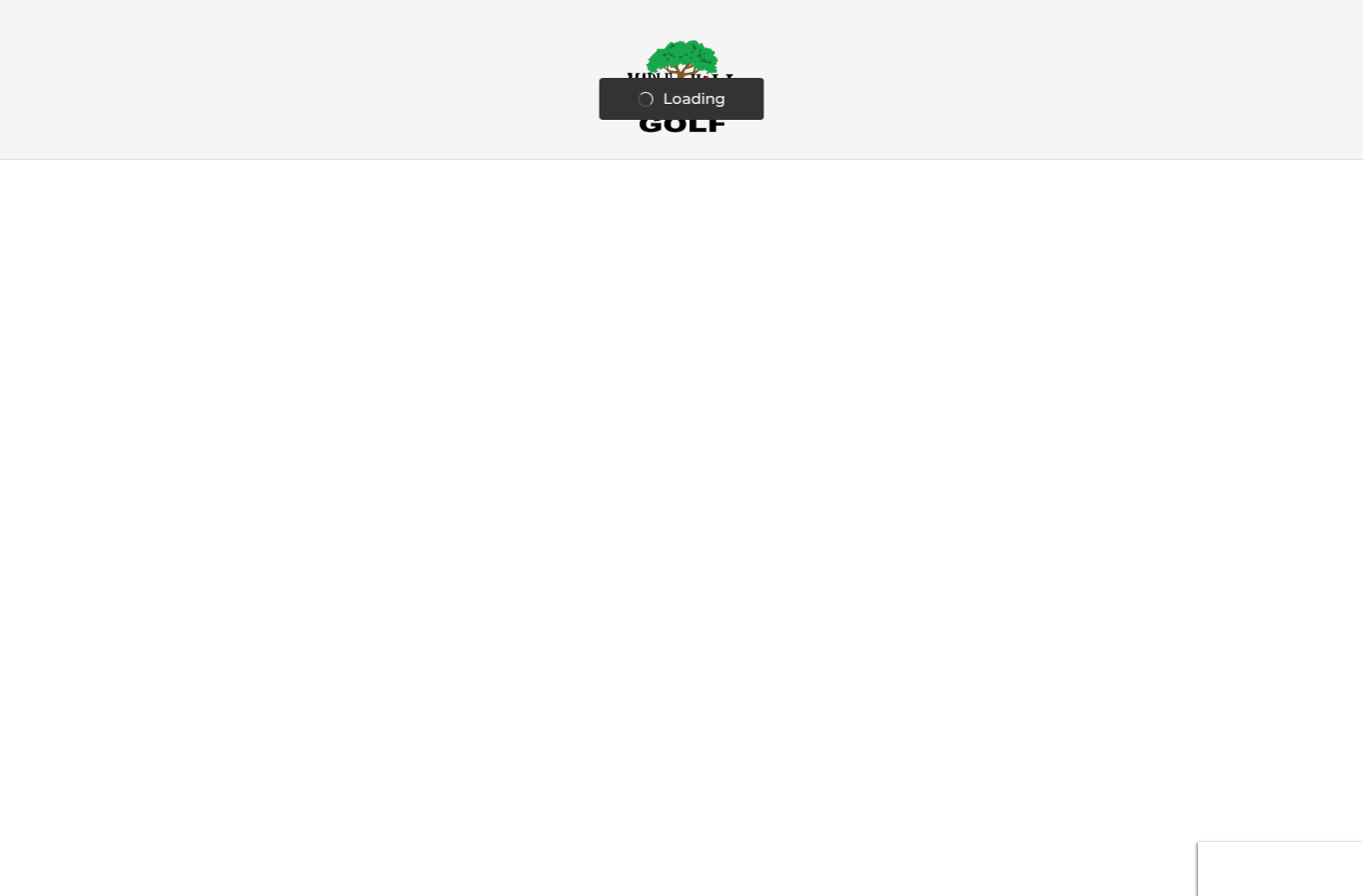 scroll, scrollTop: 0, scrollLeft: 0, axis: both 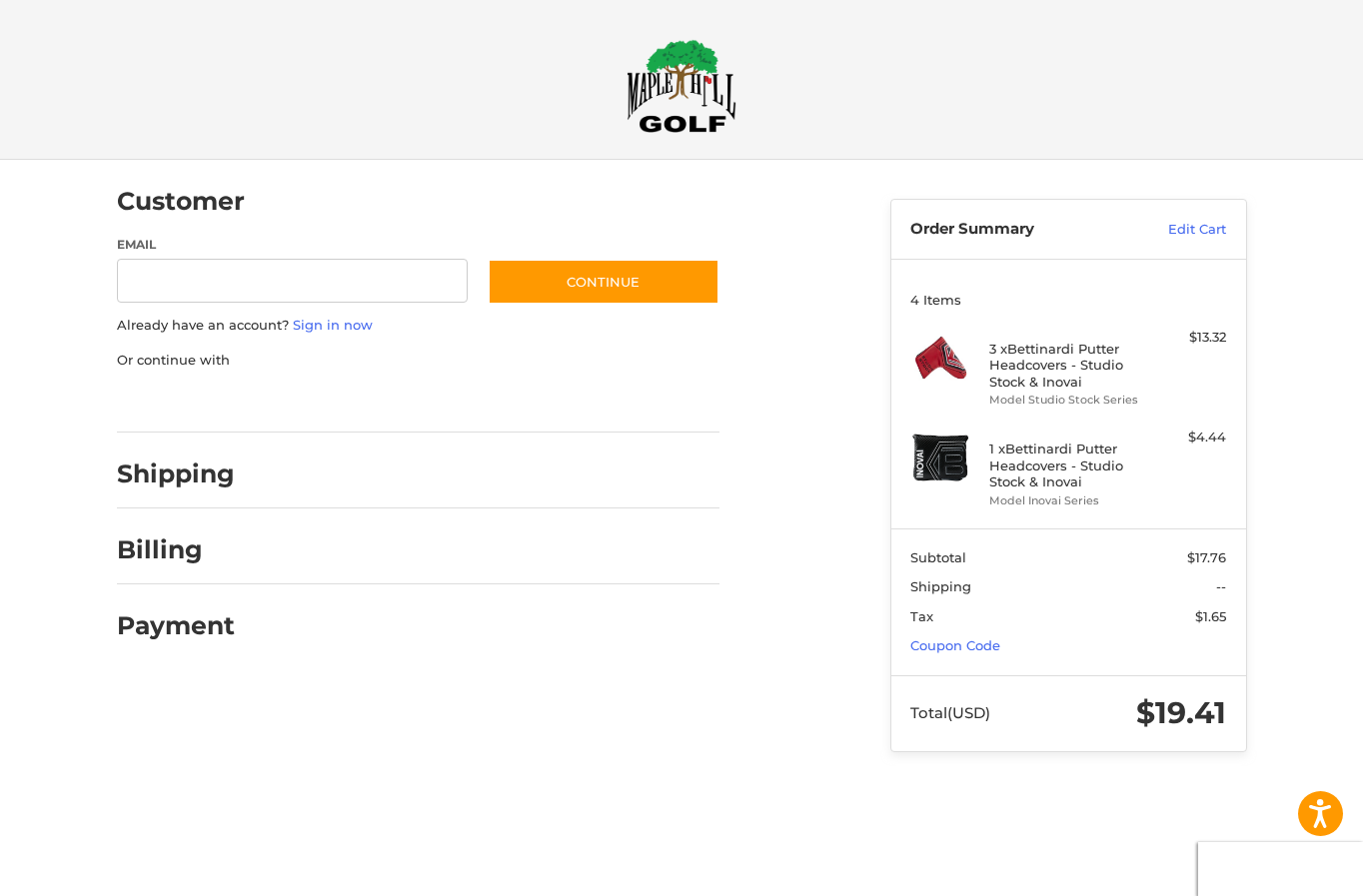 click at bounding box center [0, 791] 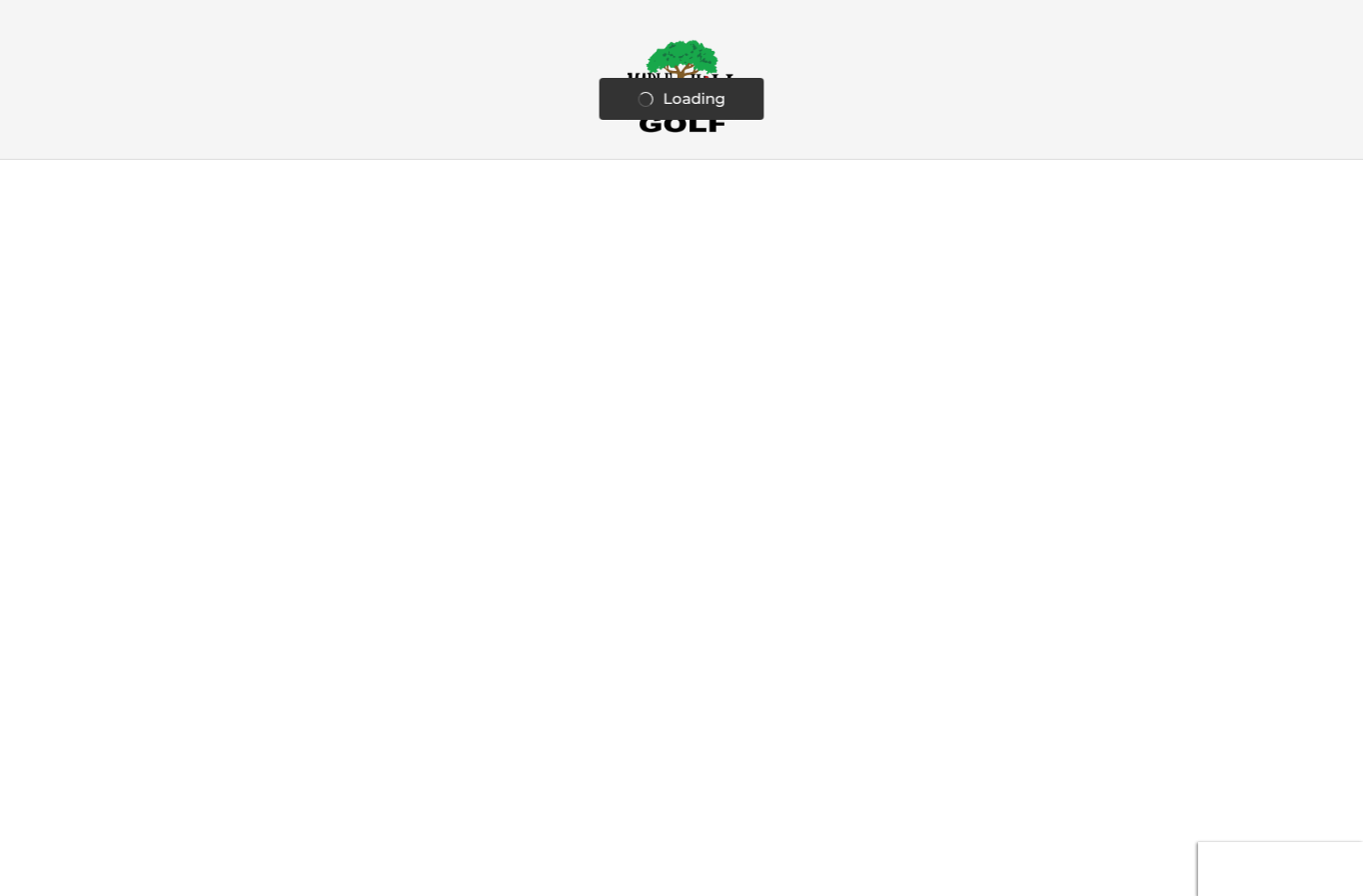 scroll, scrollTop: 0, scrollLeft: 0, axis: both 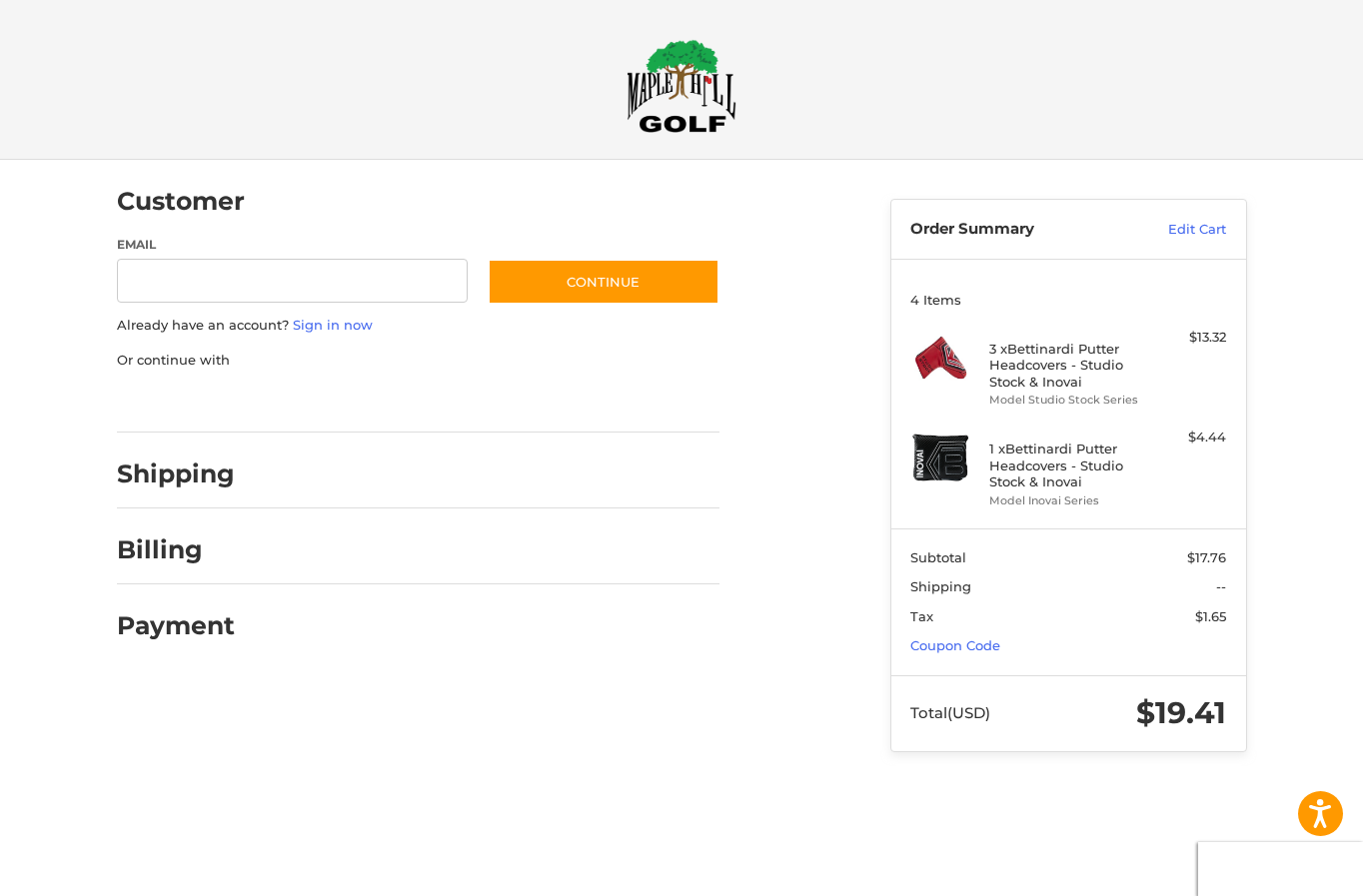 click at bounding box center (0, 791) 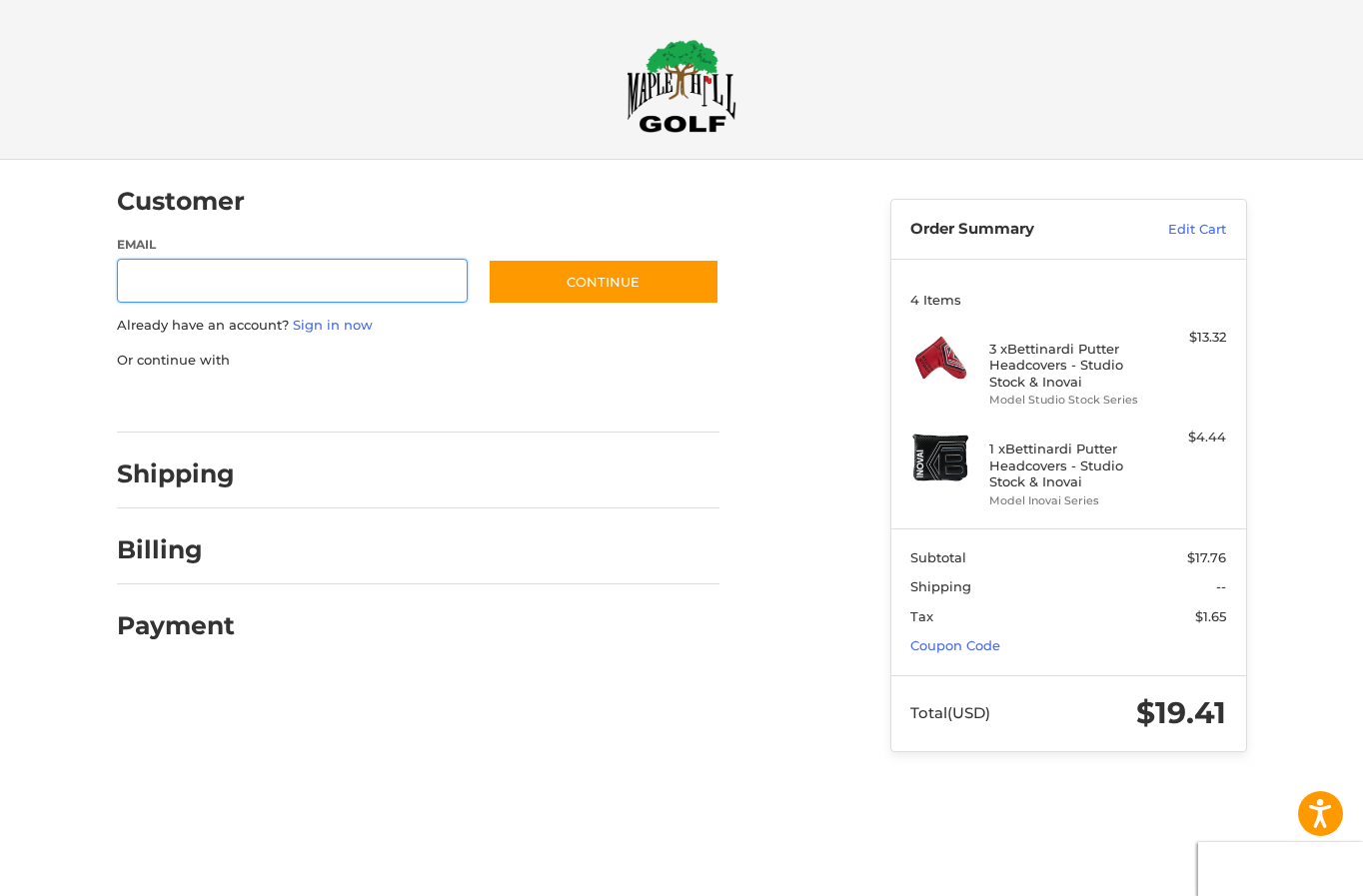 click on "Email" at bounding box center (293, 281) 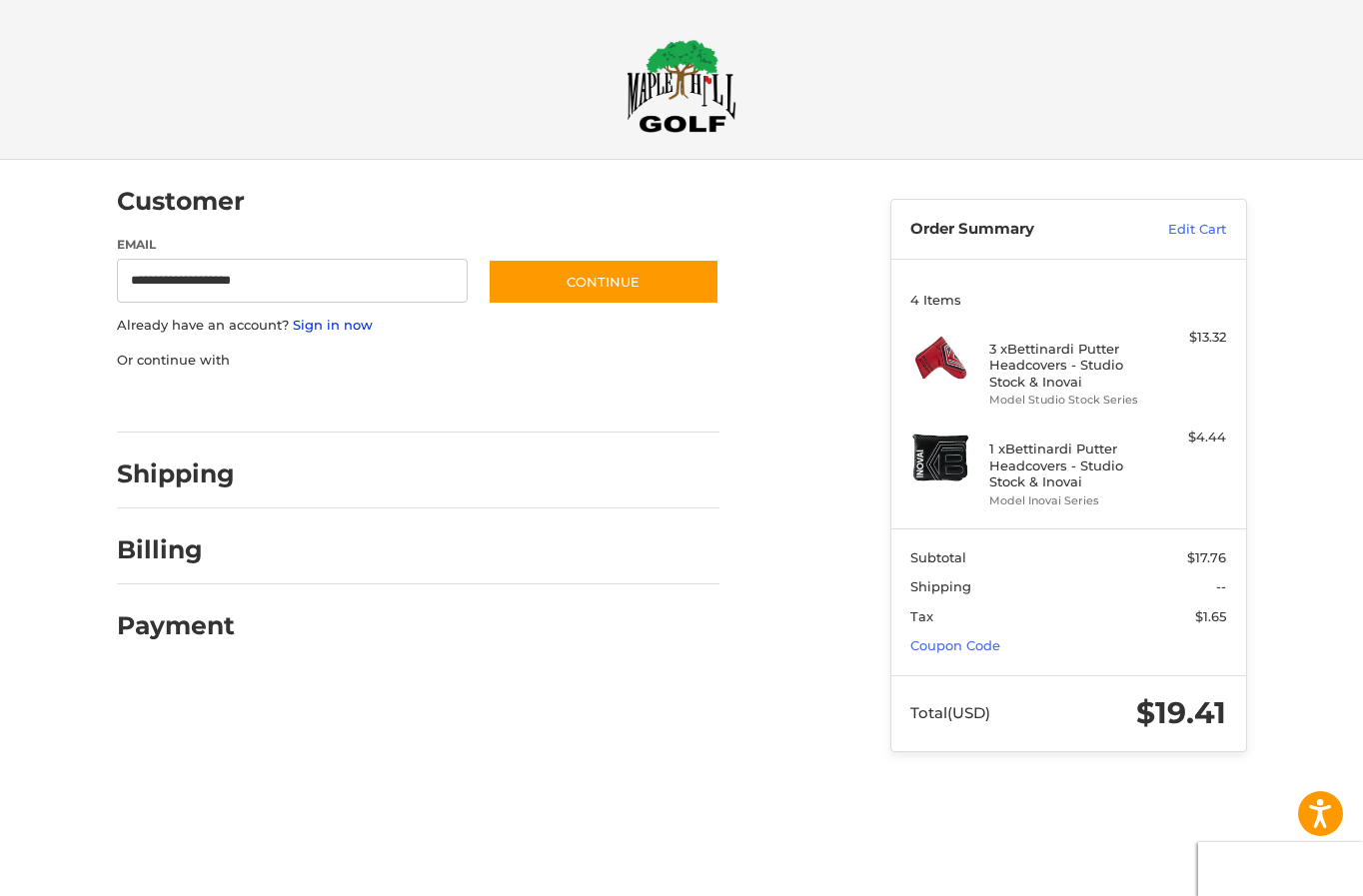 click on "Sign in now" at bounding box center (333, 325) 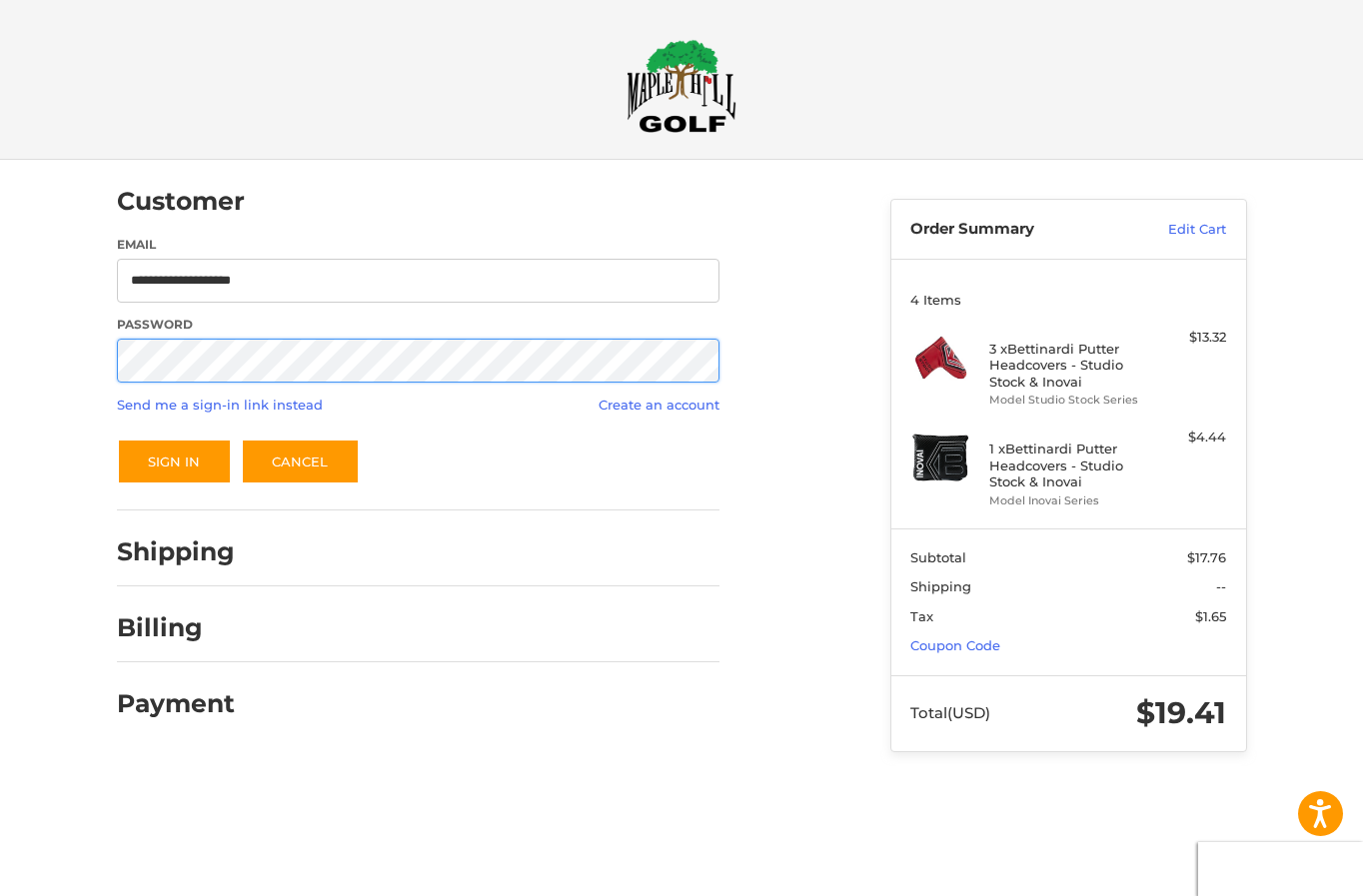 click on "Sign In" at bounding box center [174, 461] 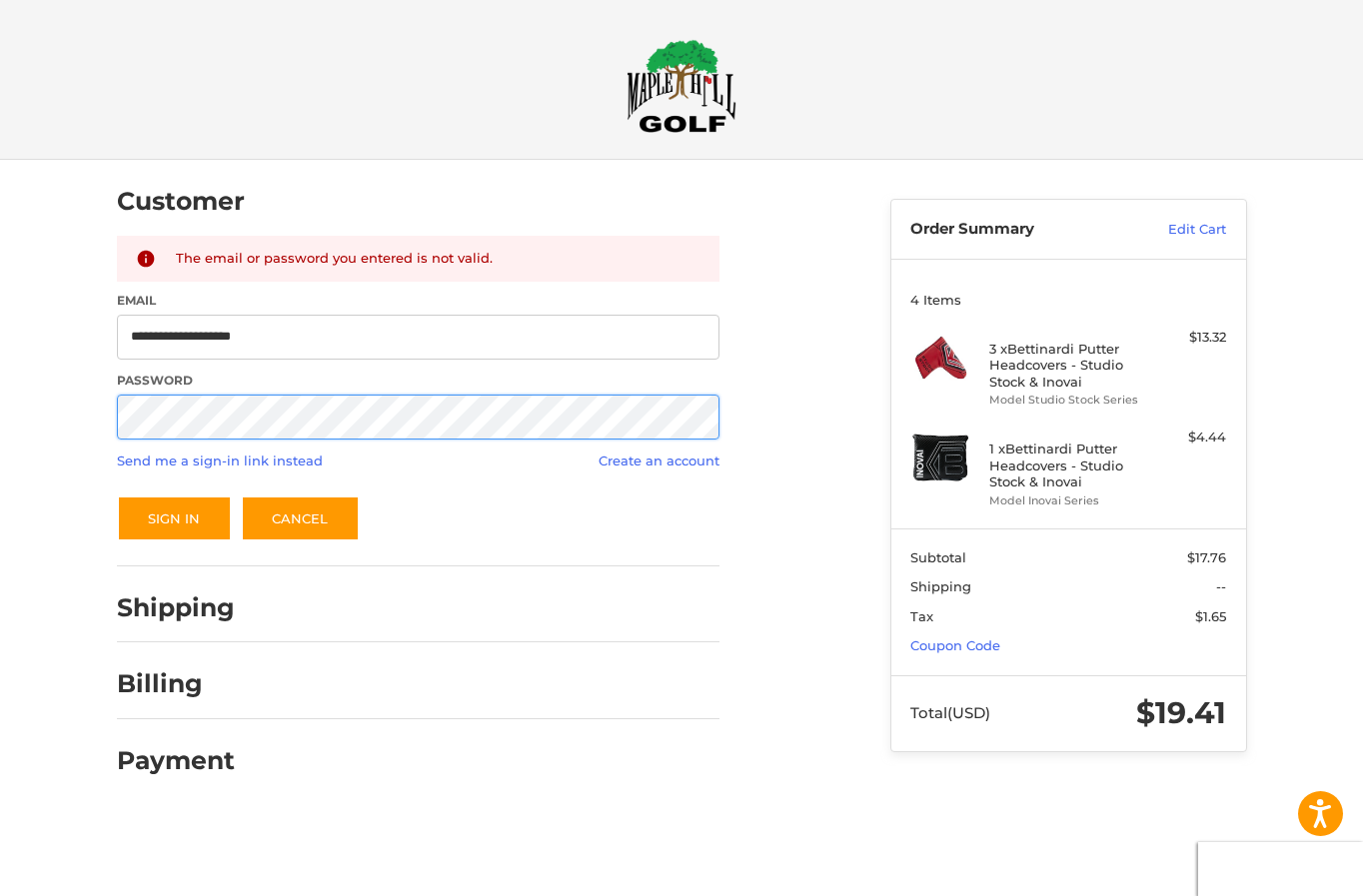click on "**********" at bounding box center (682, 407) 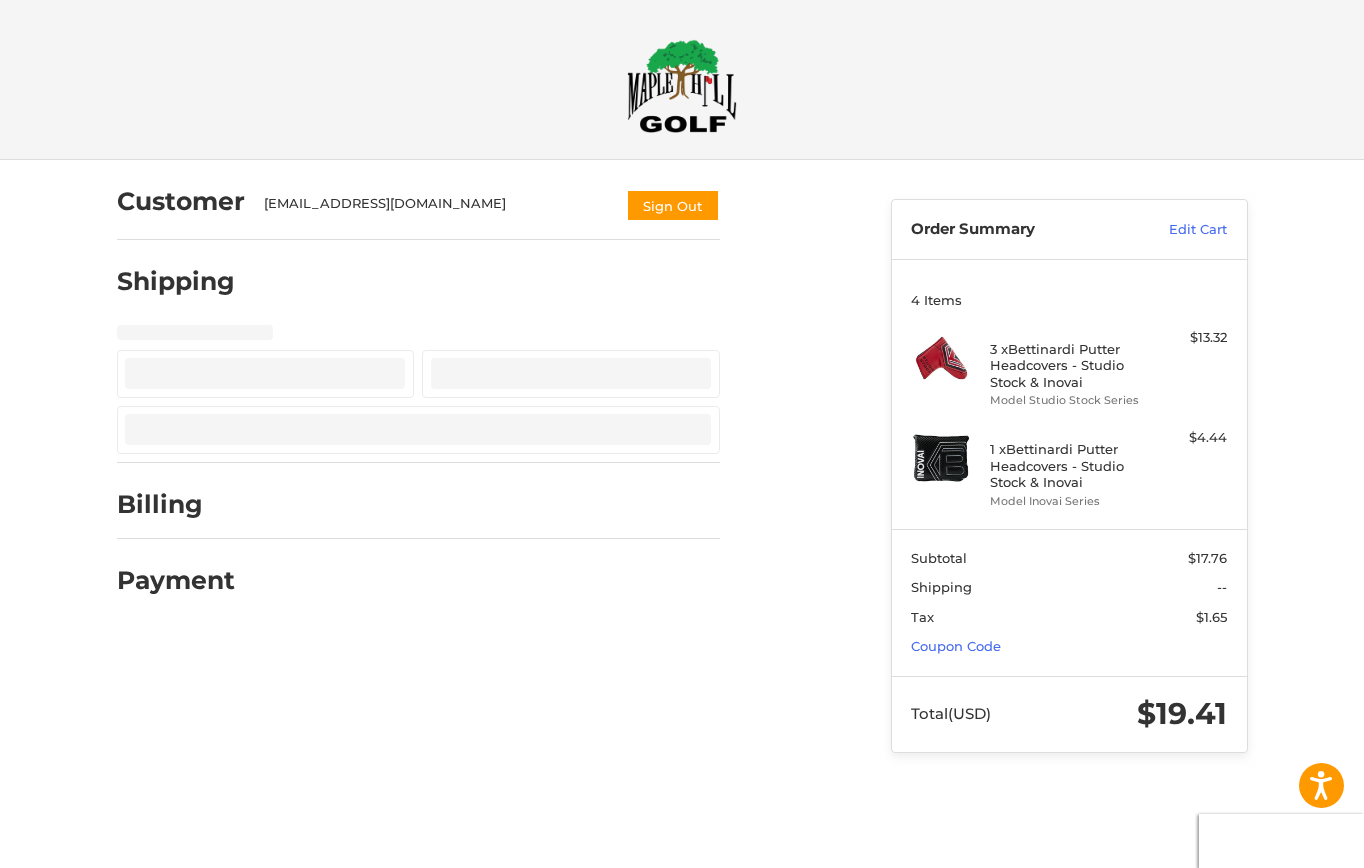 select on "**" 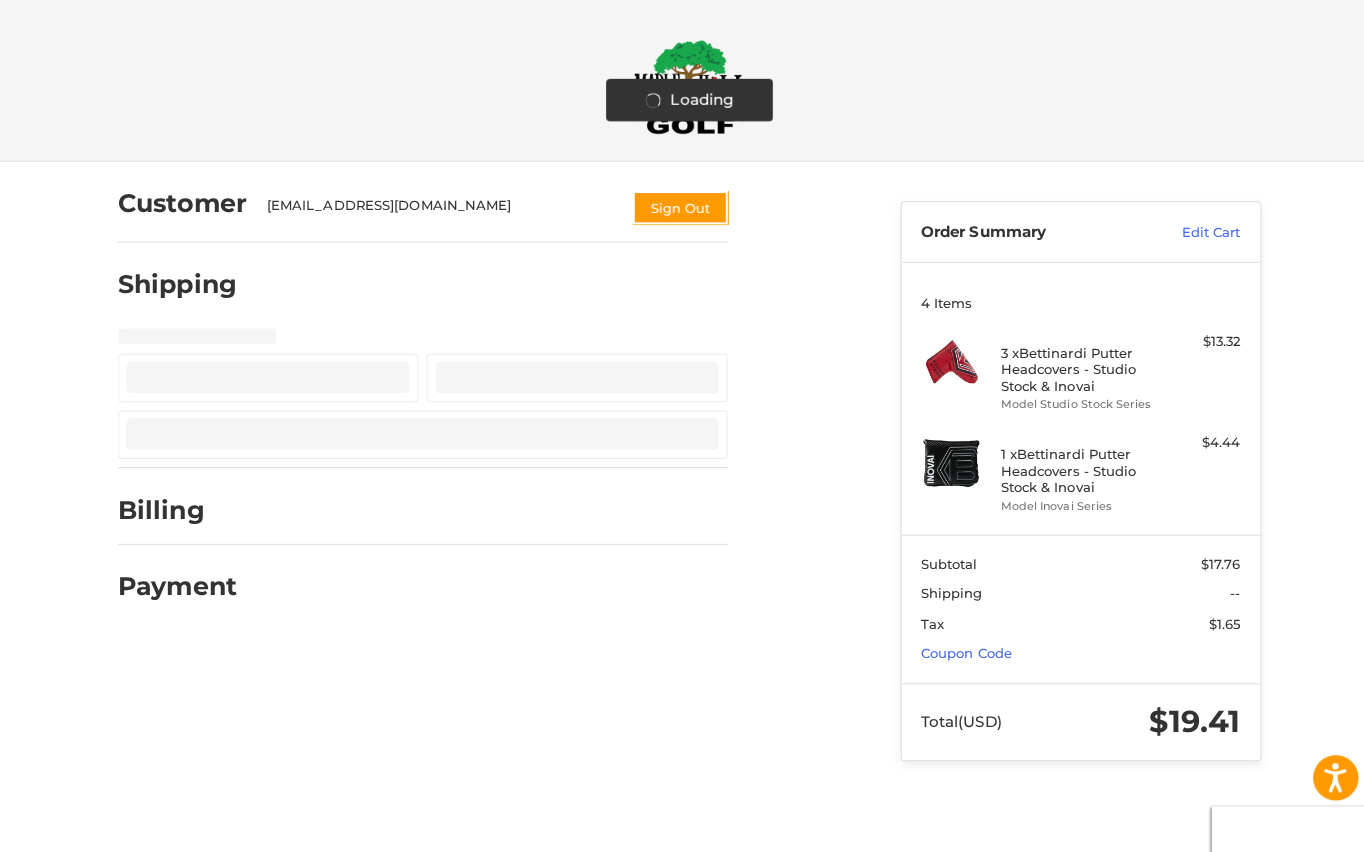 select on "**" 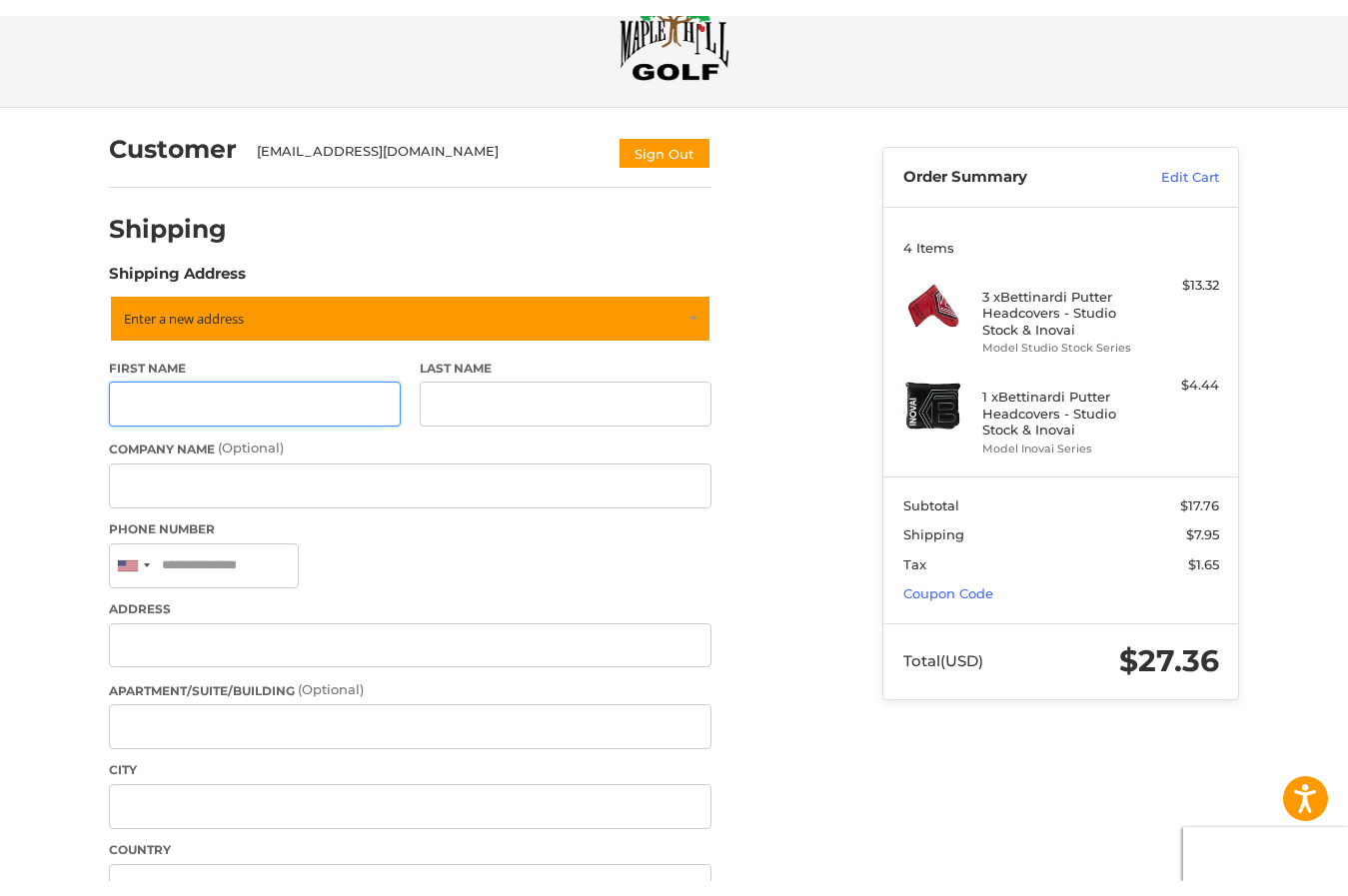 scroll, scrollTop: 168, scrollLeft: 0, axis: vertical 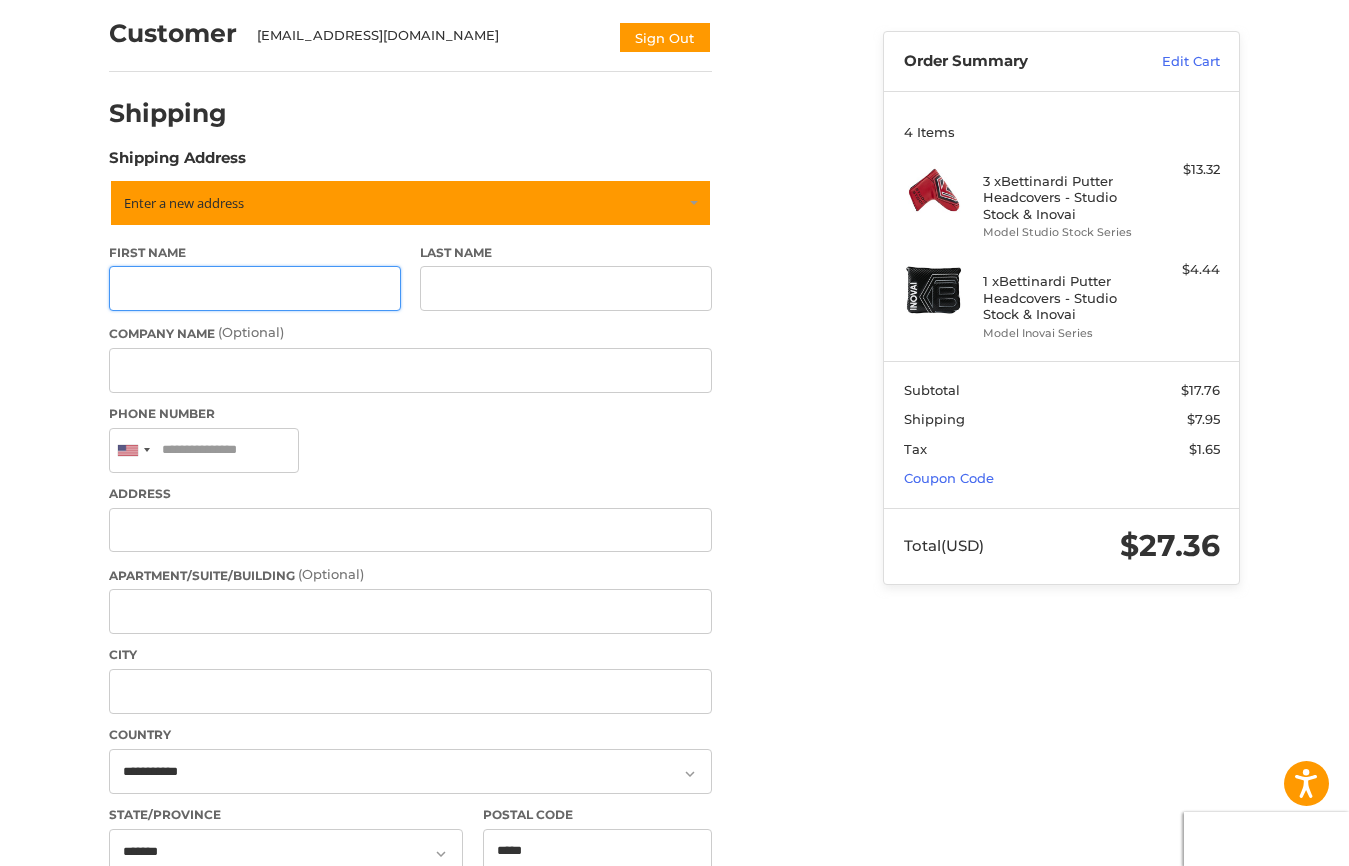 click on "First Name" at bounding box center [255, 288] 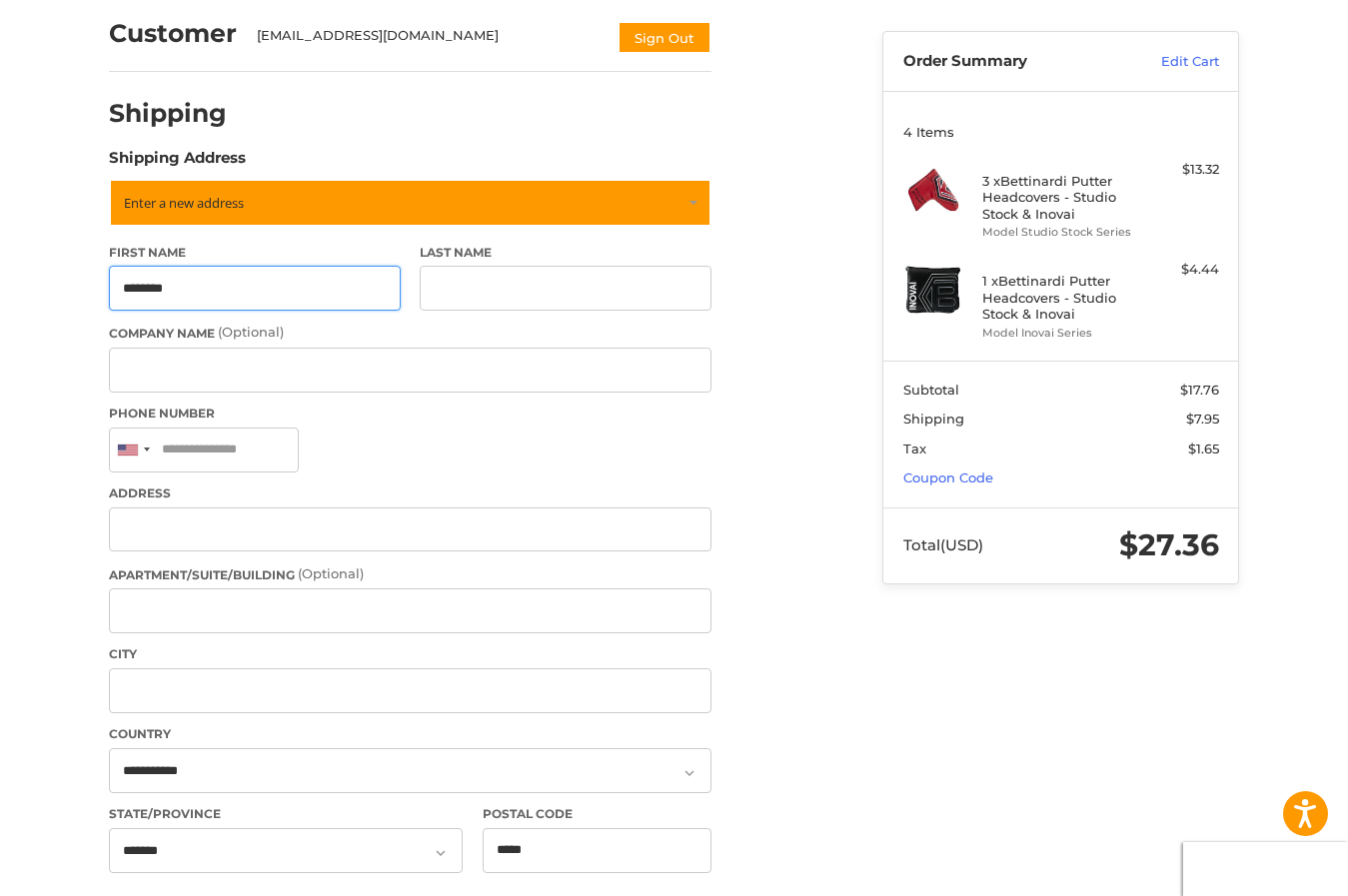 type on "********" 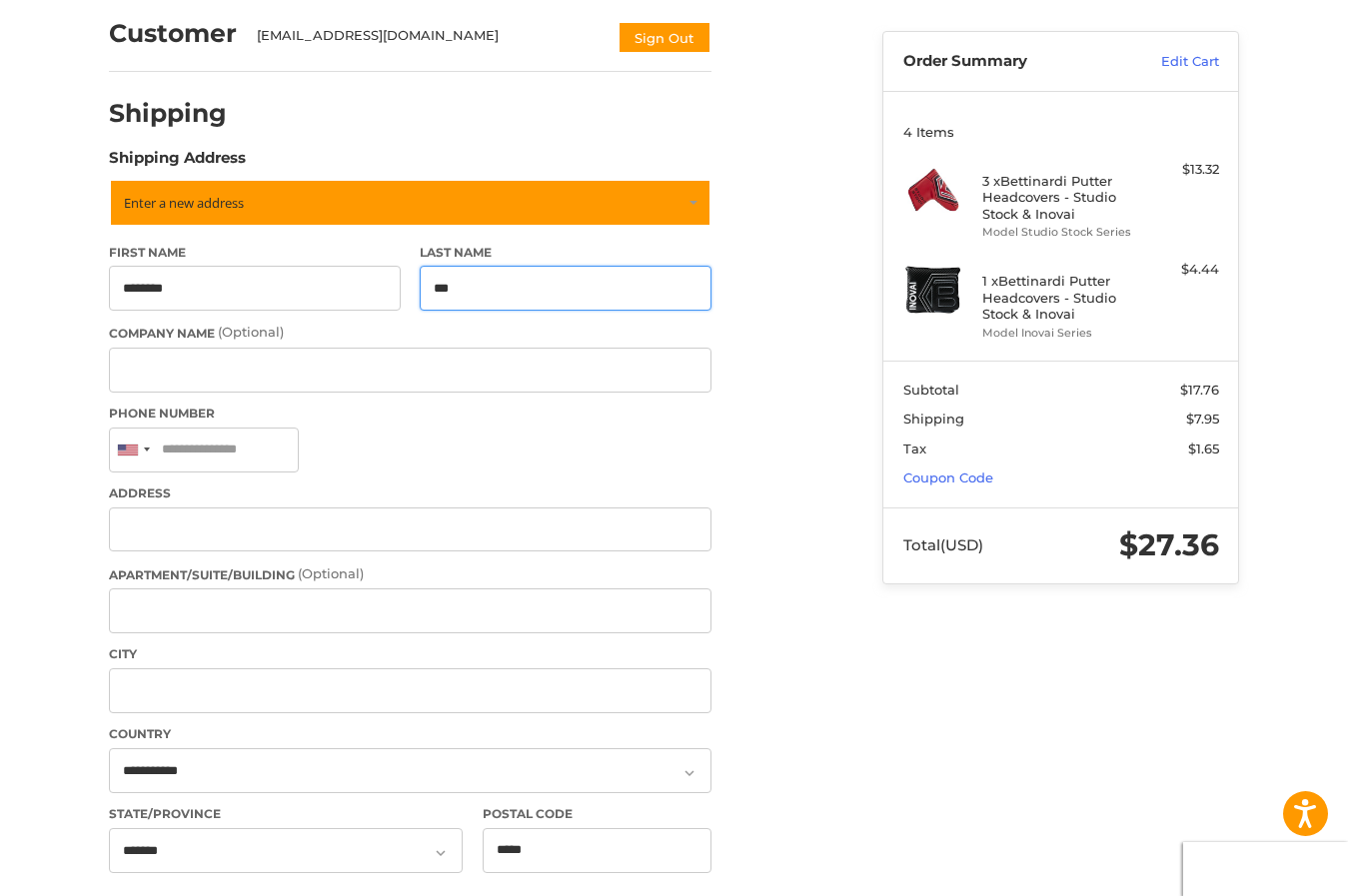 type on "***" 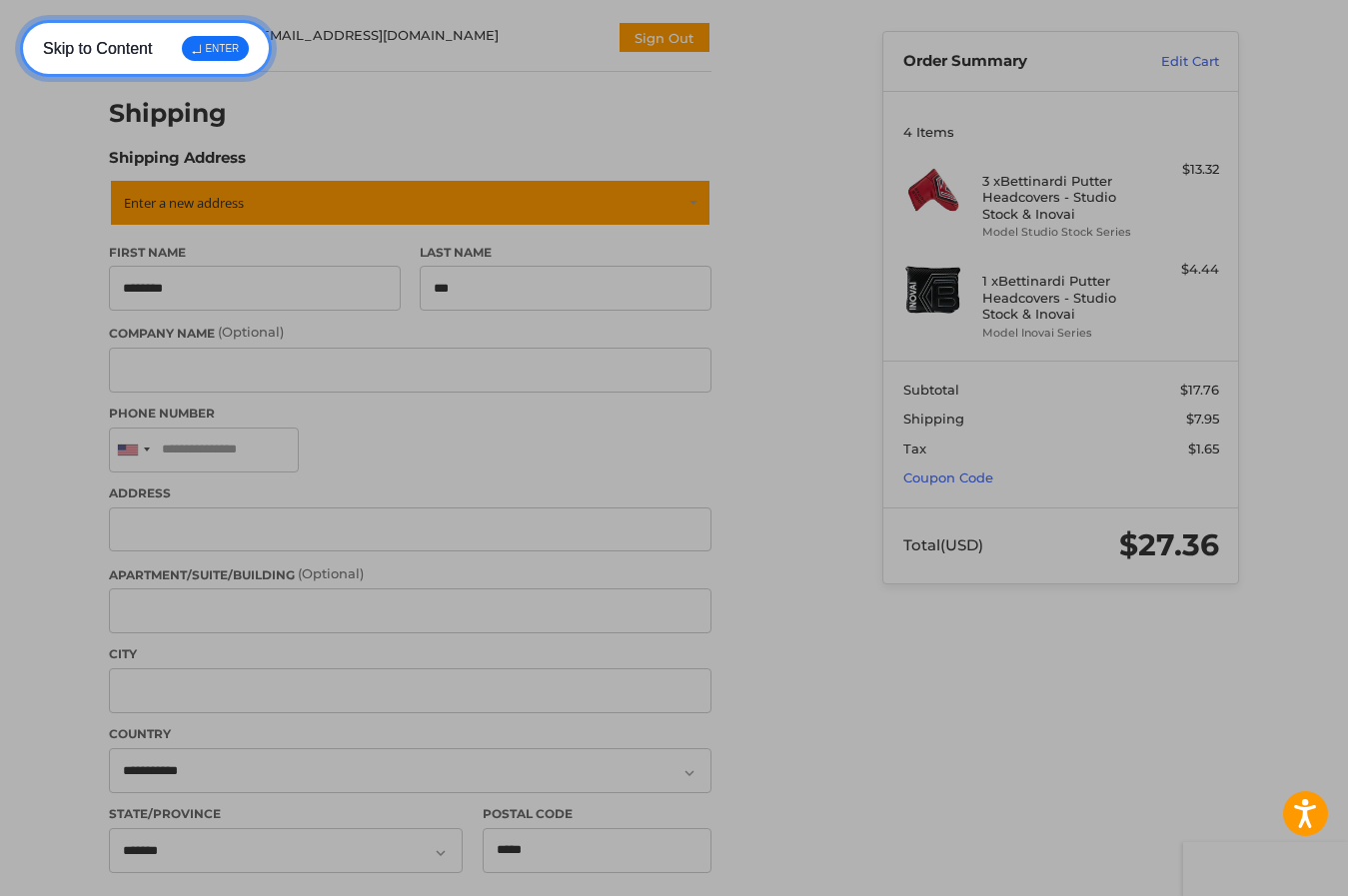 drag, startPoint x: 80, startPoint y: 54, endPoint x: 83, endPoint y: 64, distance: 10.440307 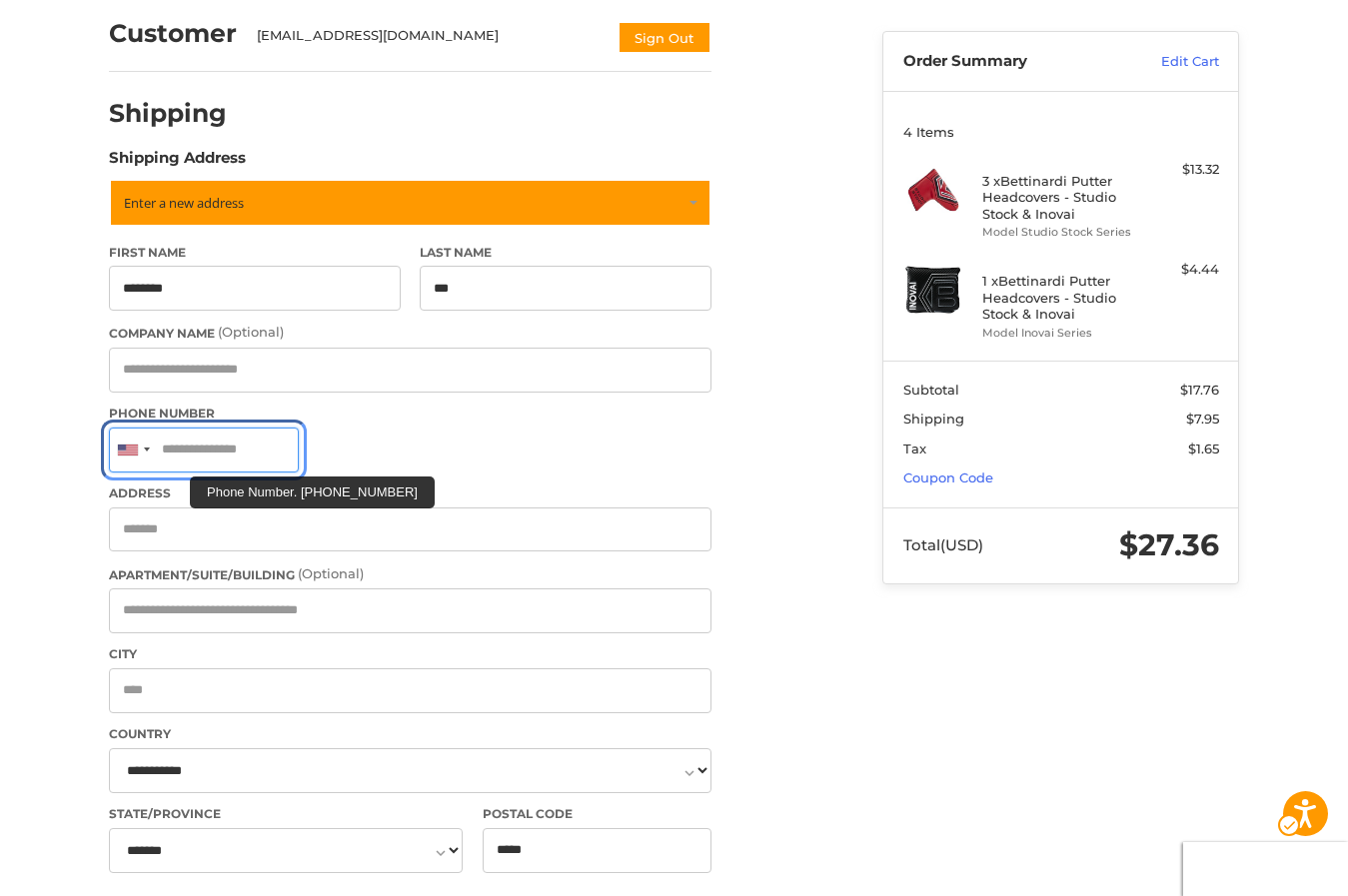 click on "Phone Number" at bounding box center [204, 449] 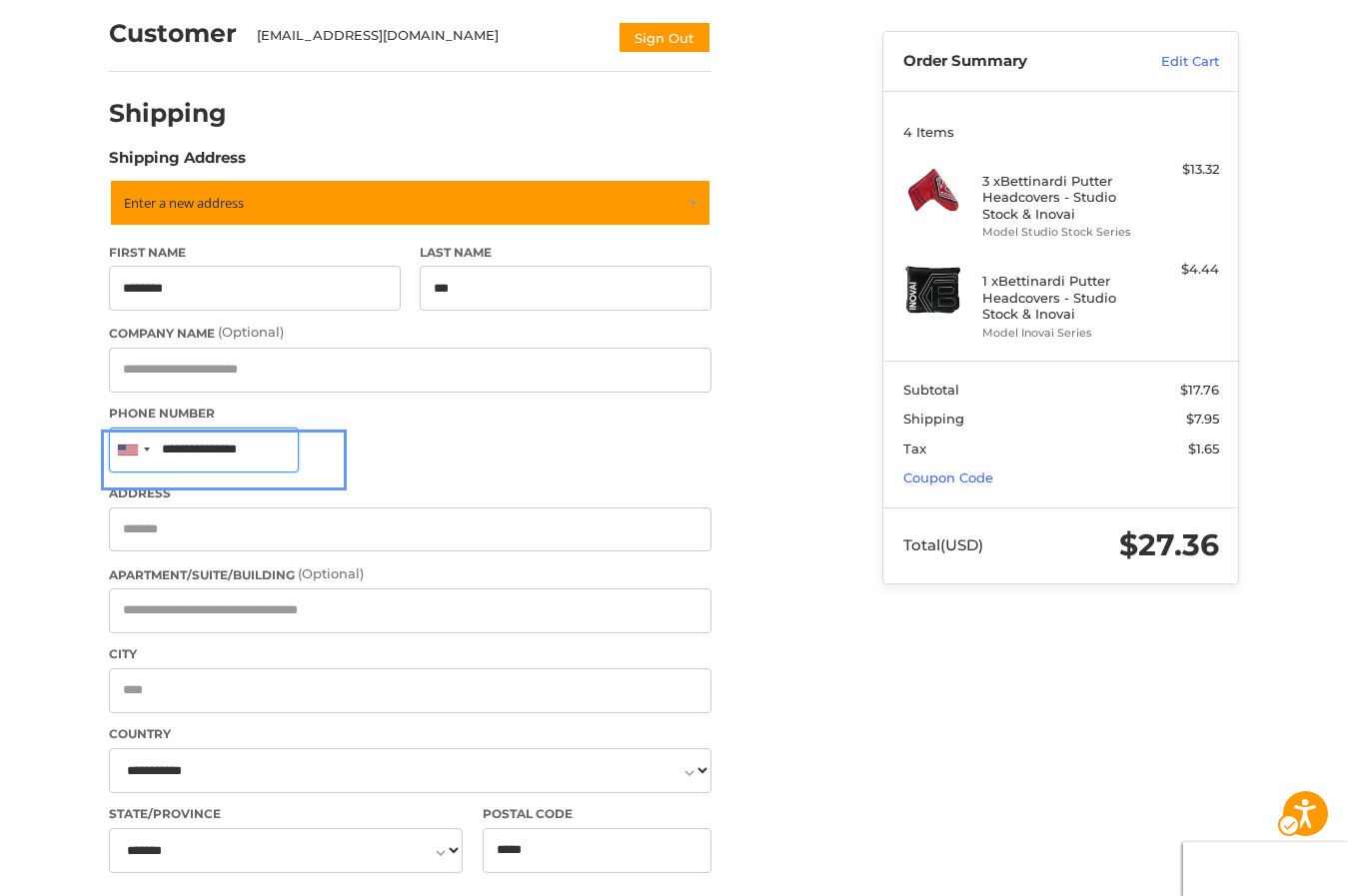 type on "**********" 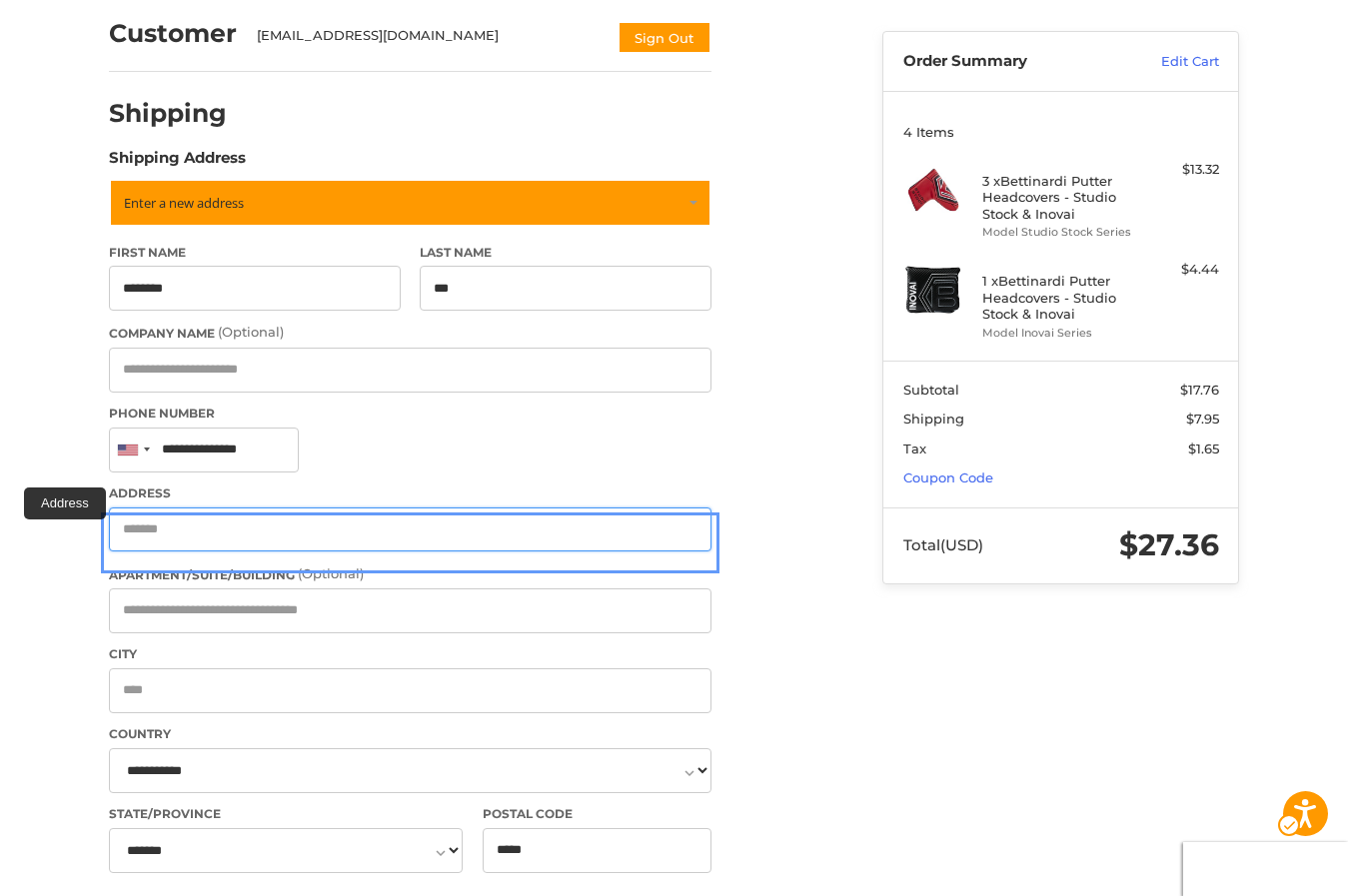 click on "Address" at bounding box center [410, 529] 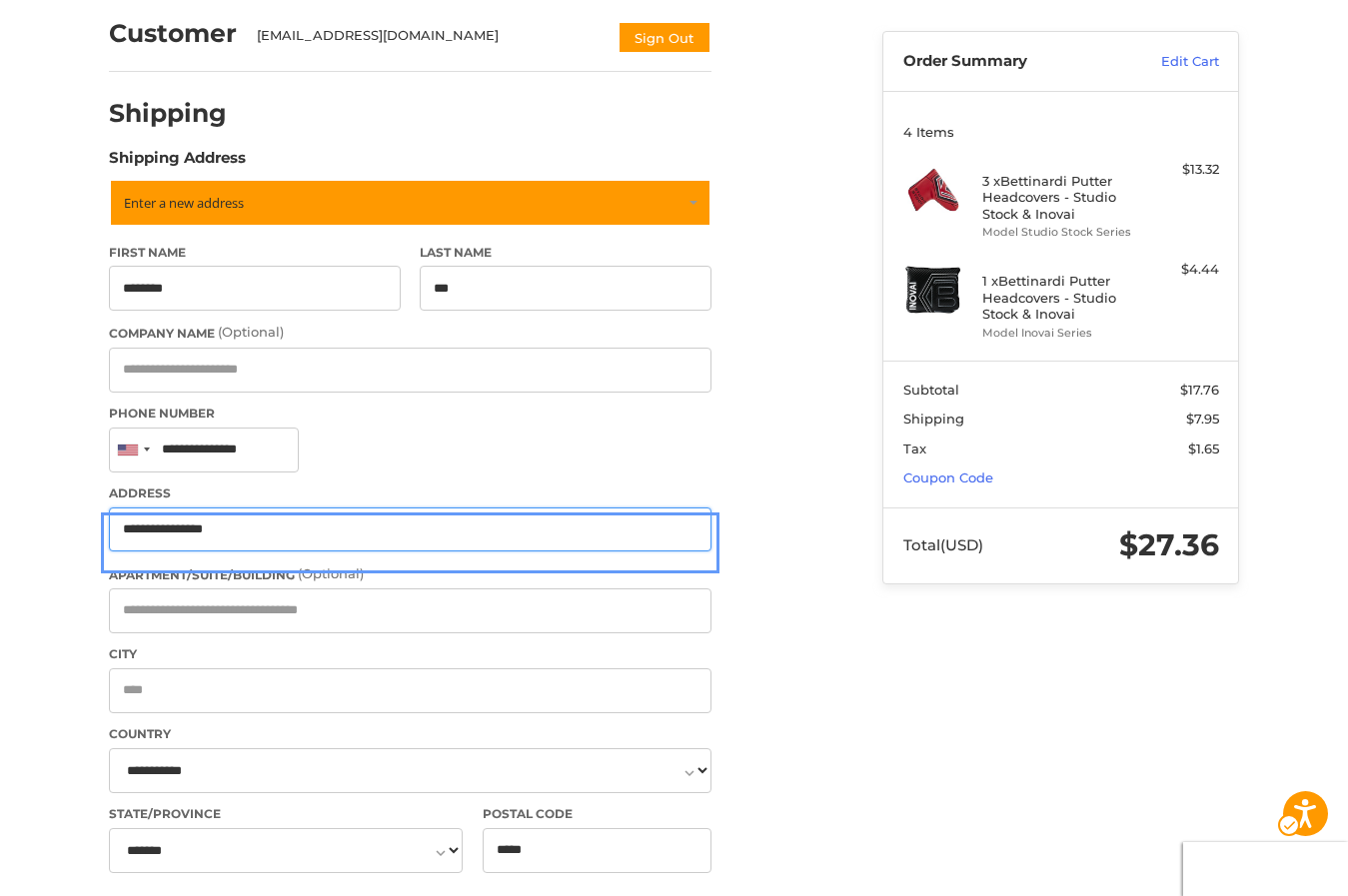 type on "**********" 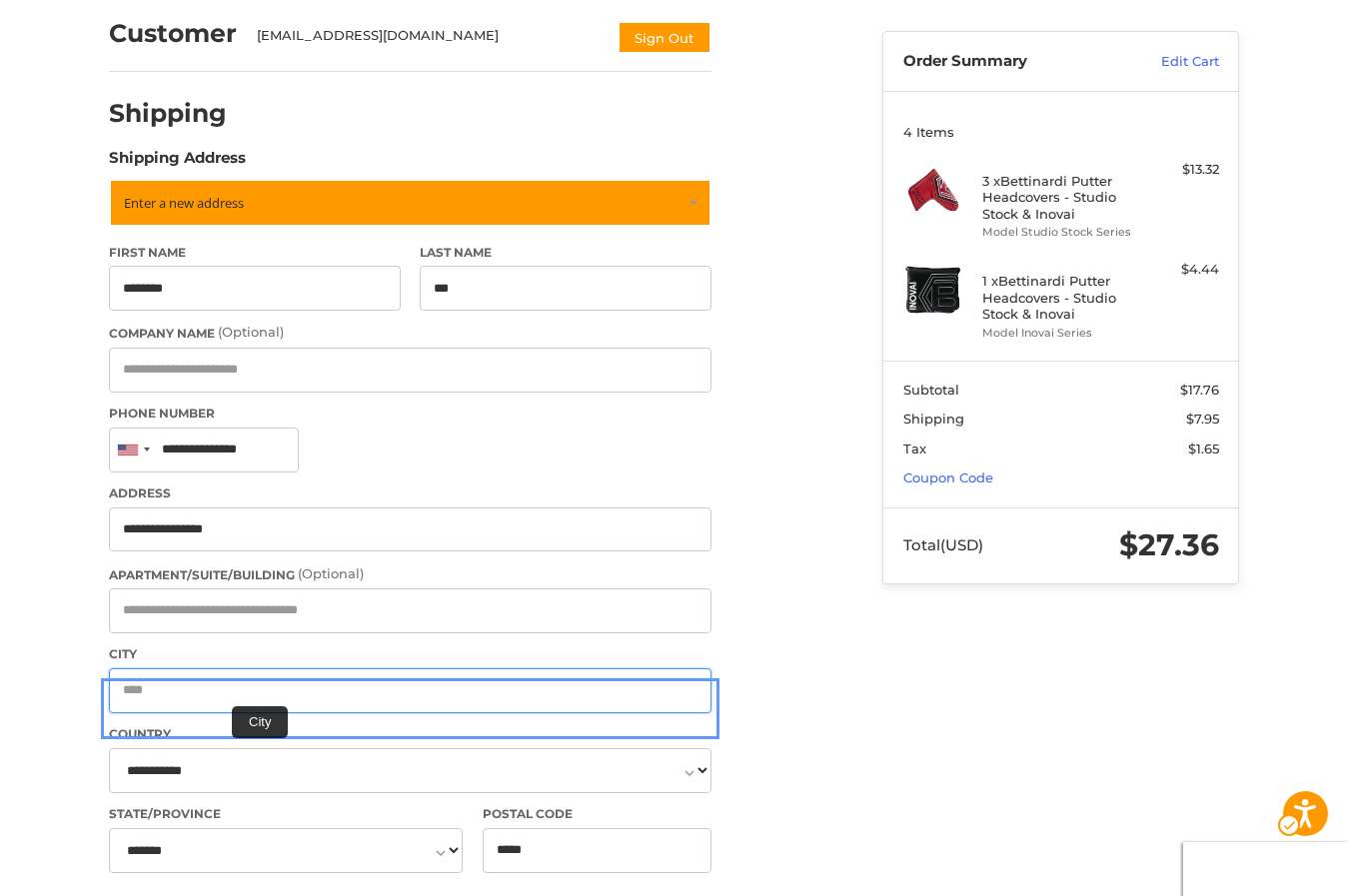 click on "City" at bounding box center [410, 690] 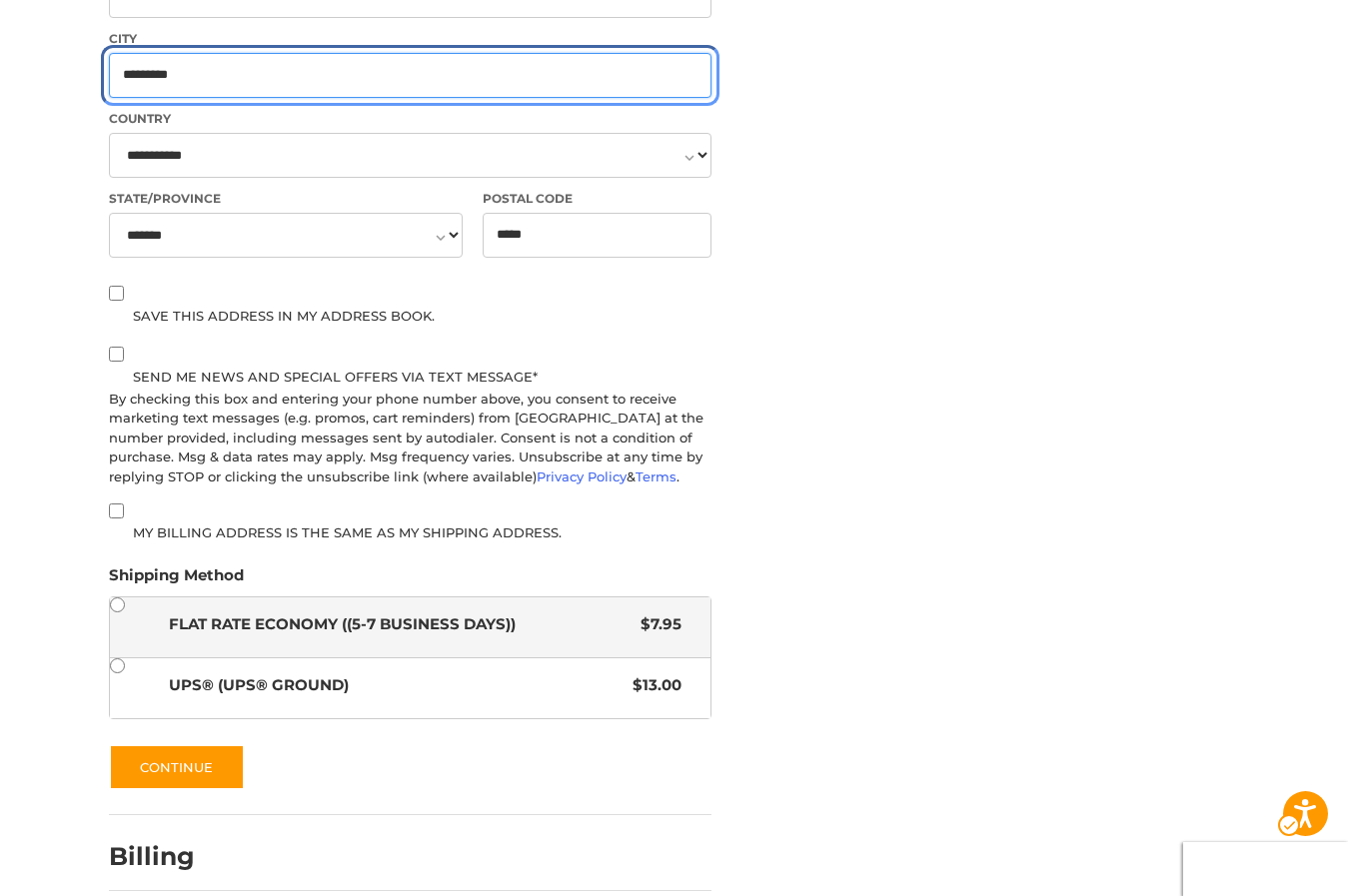 scroll, scrollTop: 936, scrollLeft: 0, axis: vertical 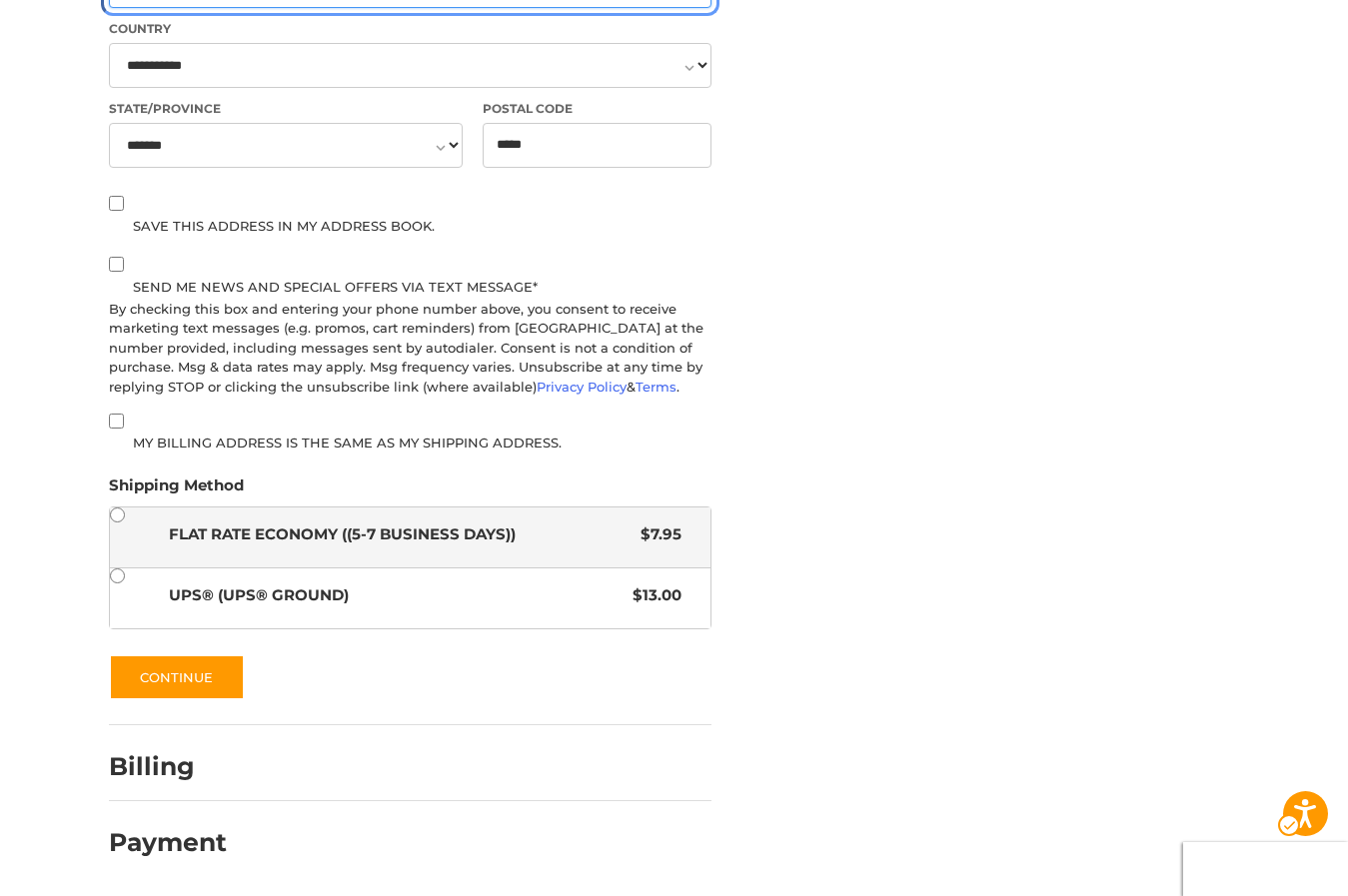 type on "********" 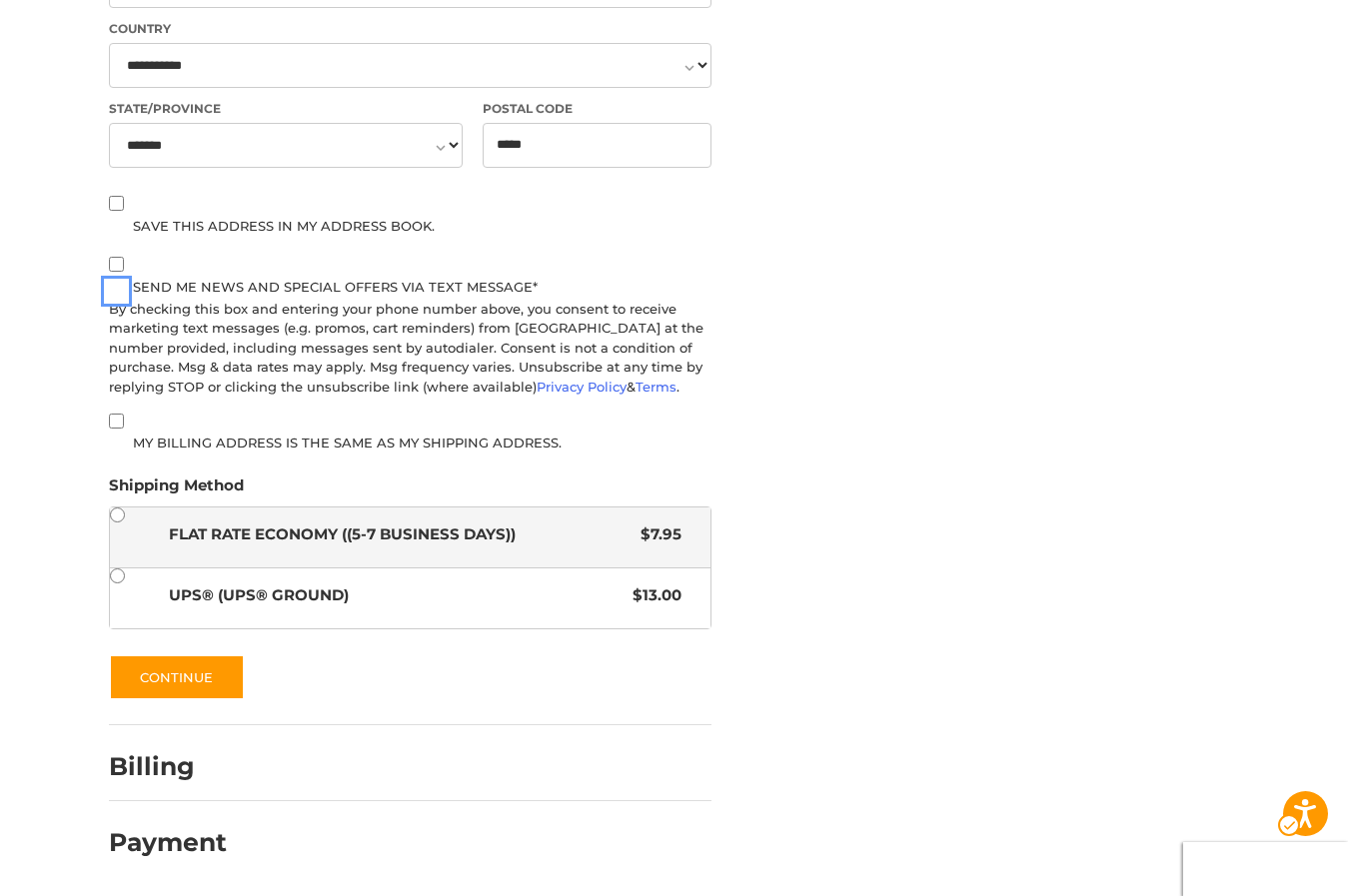 click on "By checking this box and entering your phone number above, you consent to receive marketing text messages (e.g. promos, cart reminders) from Maple Hill Golf at the number provided, including messages sent by autodialer. Consent is not a condition of purchase. Msg & data rates may apply. Msg frequency varies. Unsubscribe at any time by replying STOP or clicking the unsubscribe link (where available)  Privacy Policy  | New Window  &  Terms  | New Window ." at bounding box center (410, 349) 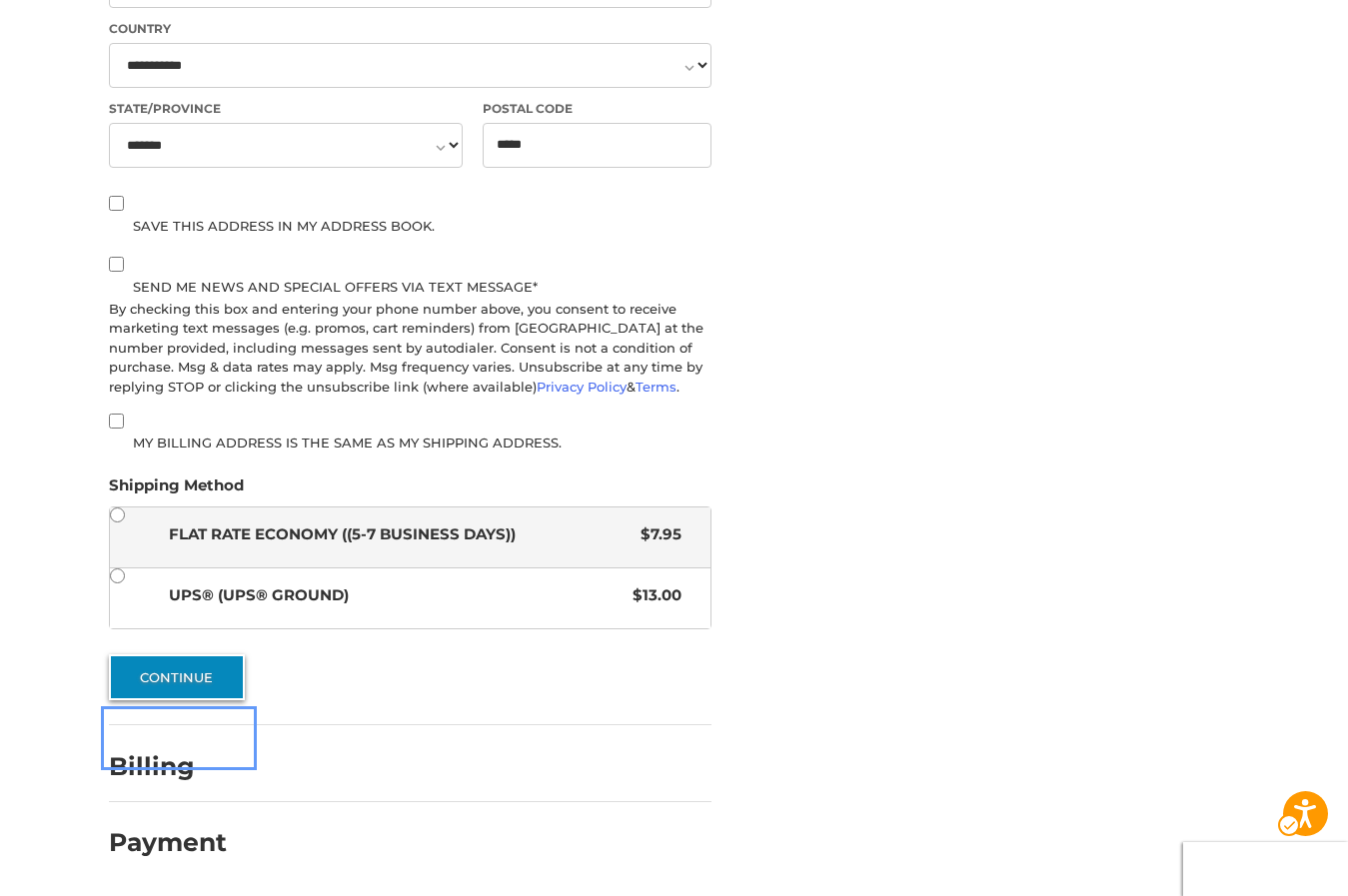click on "Continue" at bounding box center (177, 677) 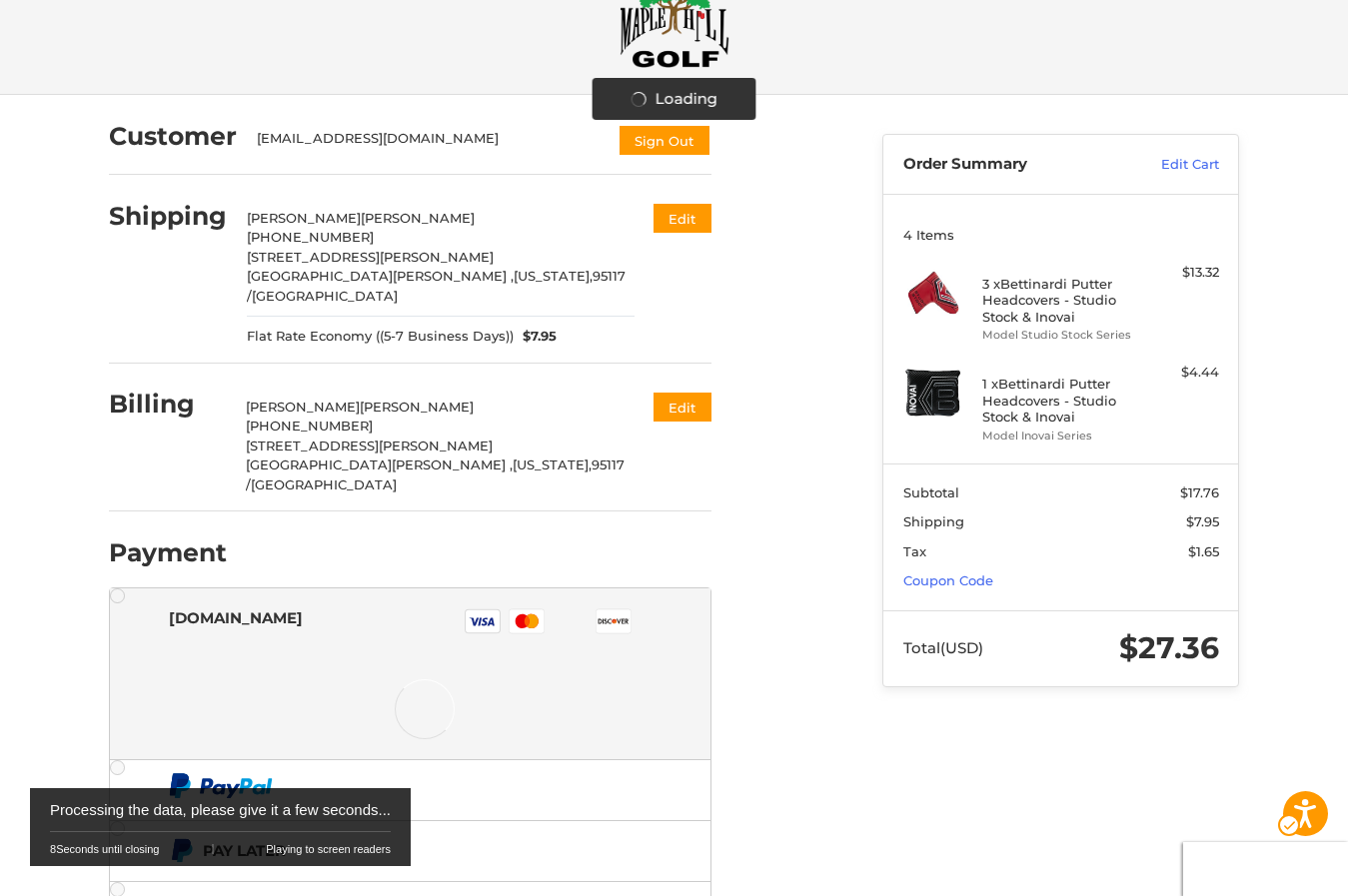 scroll, scrollTop: 214, scrollLeft: 0, axis: vertical 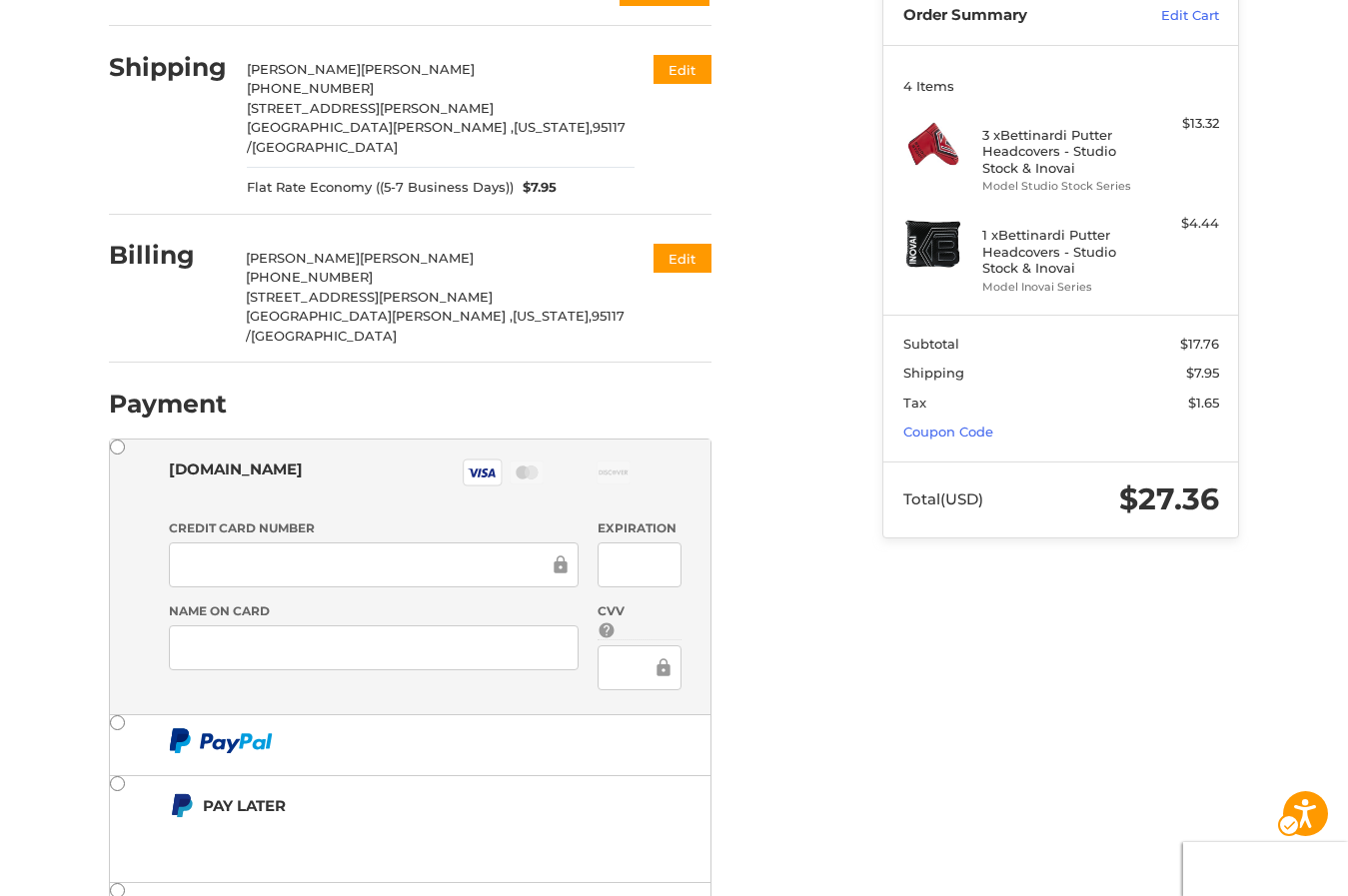 click at bounding box center [639, 667] 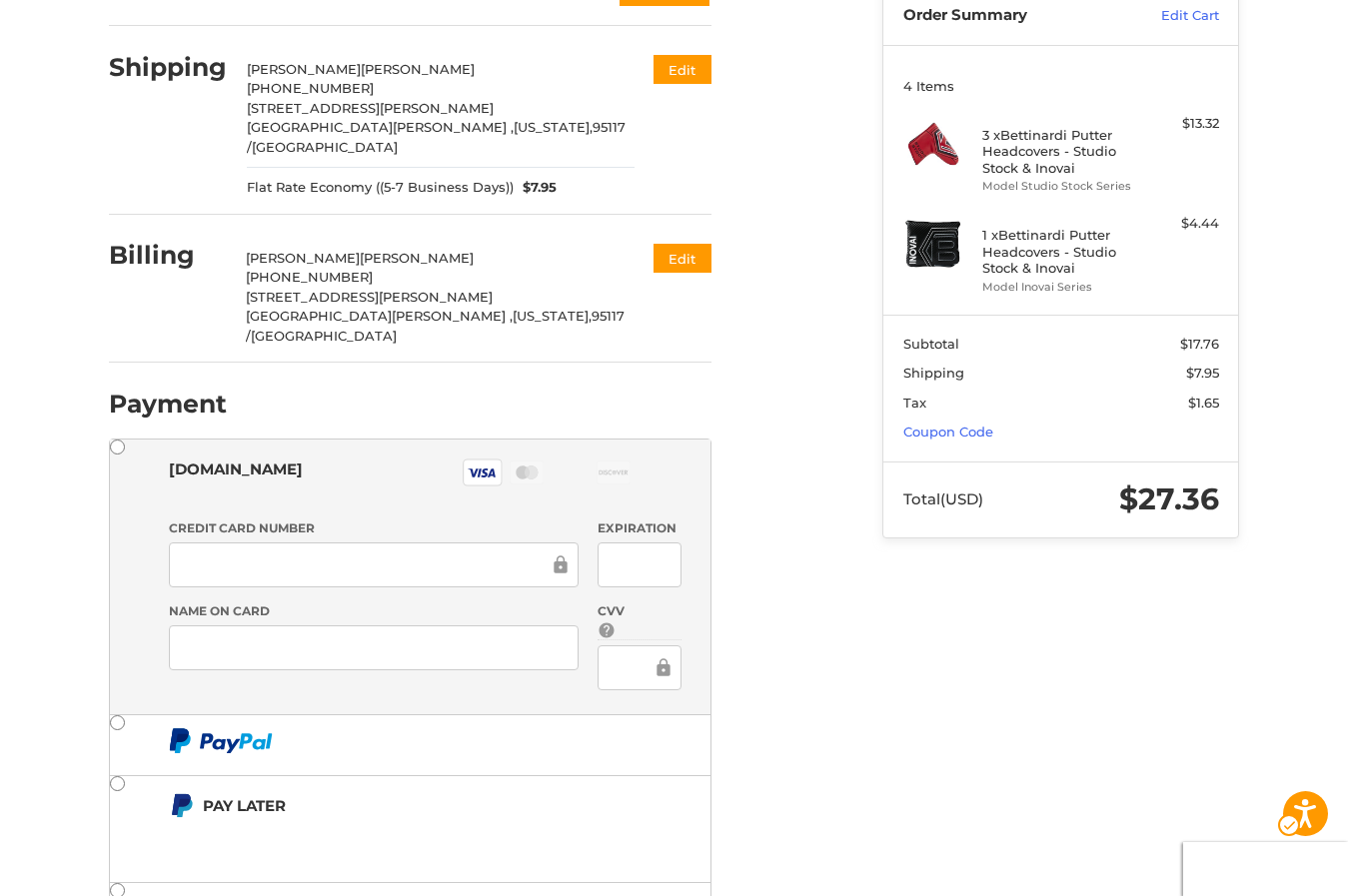 click on "Customer aliikane10@gmail.com Sign Out Shipping Benjamin  Lee   +1 4088398198 683 S. Henry Ave  San Jose ,  California,  95117 /  United States  Flat Rate Economy ((5-7 Business Days)) $7.95 Edit Billing Benjamin  Lee   +1 4088398198 683 S. Henry Ave  San Jose ,  California,  95117 /  United States  Edit Payment Payment Methods Authorize.net Authorize.net Visa Master Amex Discover Diners Club JCB Credit card Credit Card Number Expiration Name on Card CVV Pay Later Redeemable Payments Coupon Code Place Order Order Summary Edit Cart 4 Items 3 x  Bettinardi Putter Headcovers - Studio Stock & Inovai Model Studio Stock Series $13.32 1 x  Bettinardi Putter Headcovers - Studio Stock & Inovai Model Inovai Series $4.44 Subtotal    $17.76 Shipping    $7.95 Tax    $1.65 Coupon Code Total  (USD)    $27.36" at bounding box center (674, 506) 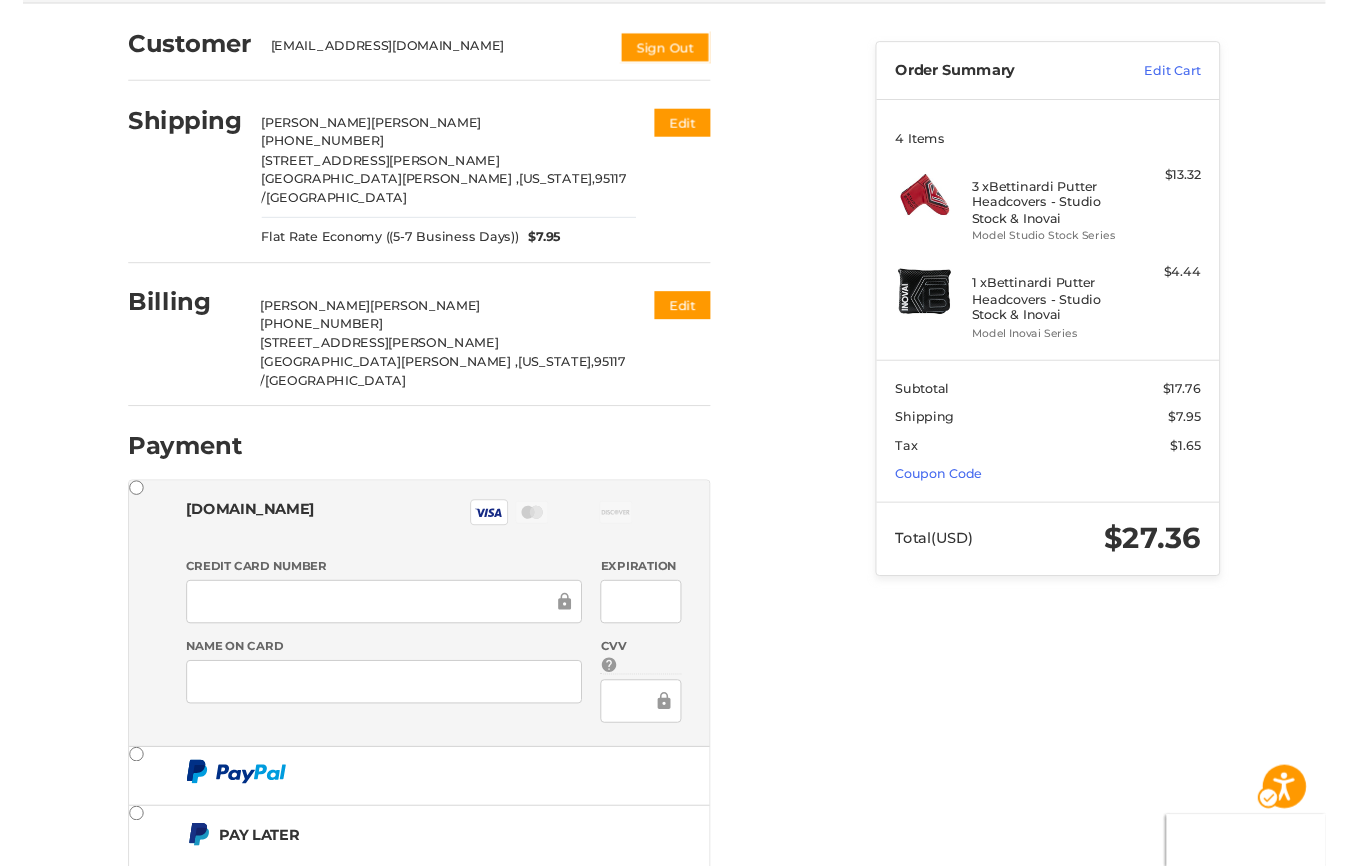 scroll, scrollTop: 372, scrollLeft: 0, axis: vertical 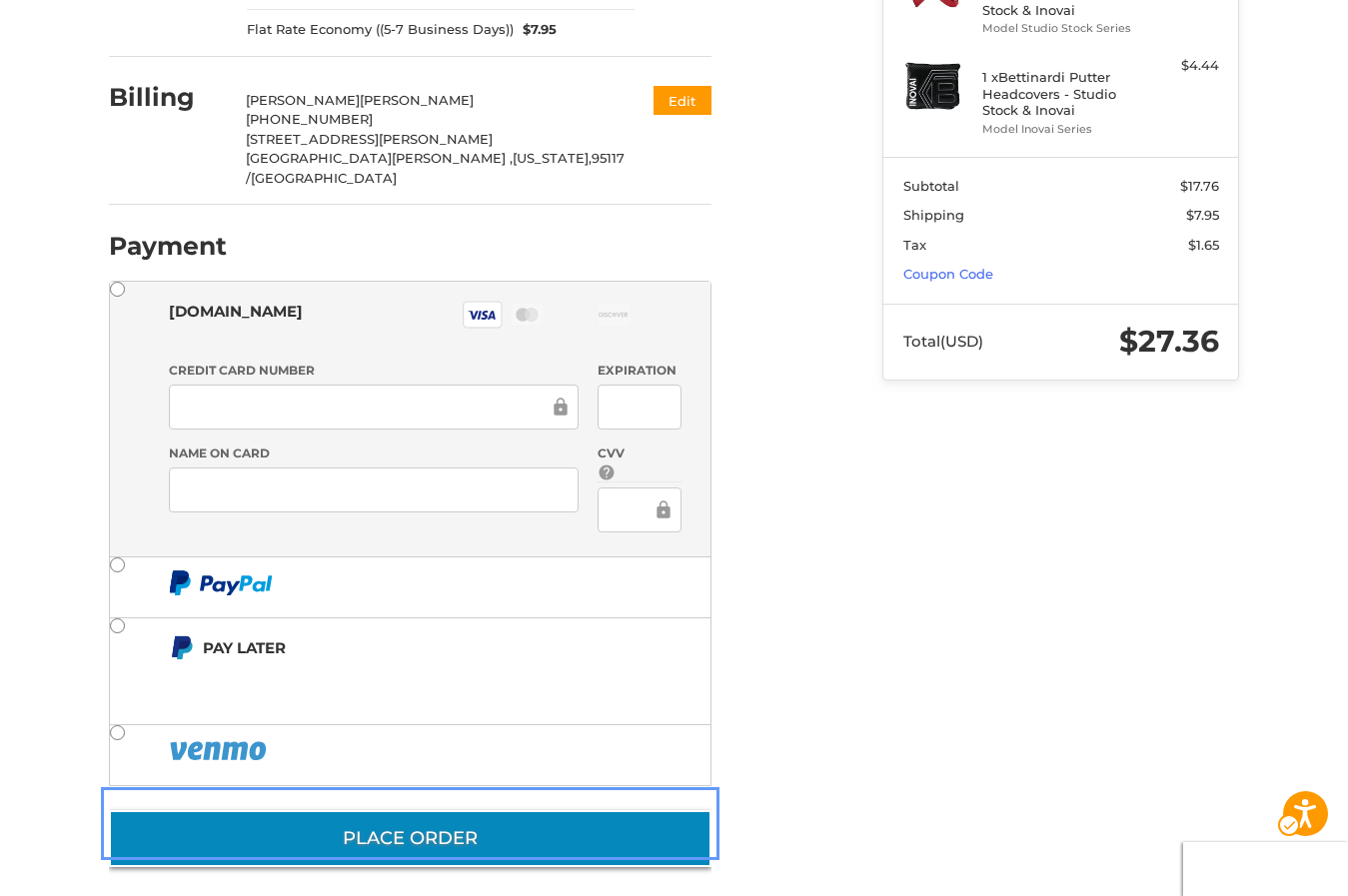 click on "Place Order" at bounding box center [410, 838] 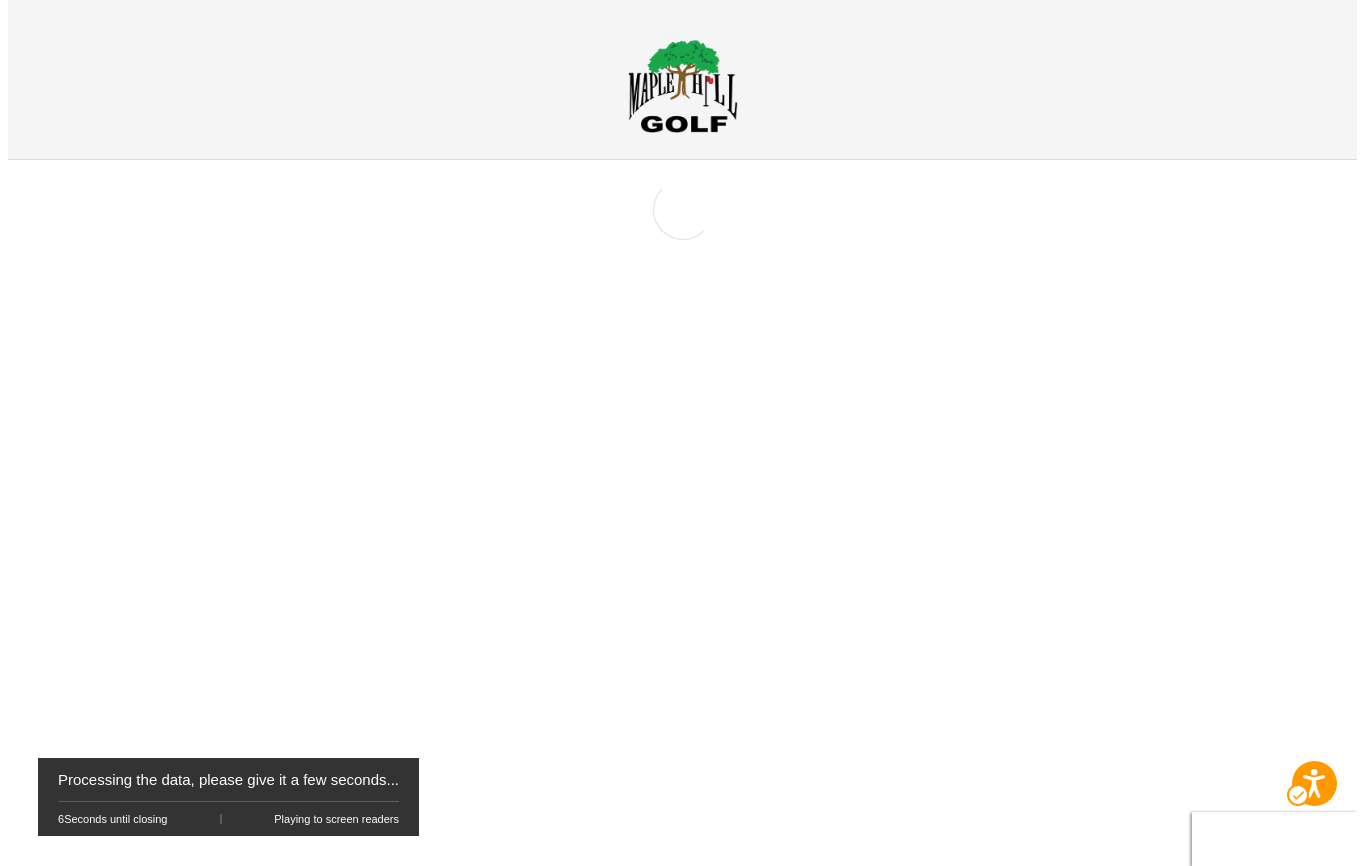 scroll, scrollTop: 0, scrollLeft: 0, axis: both 